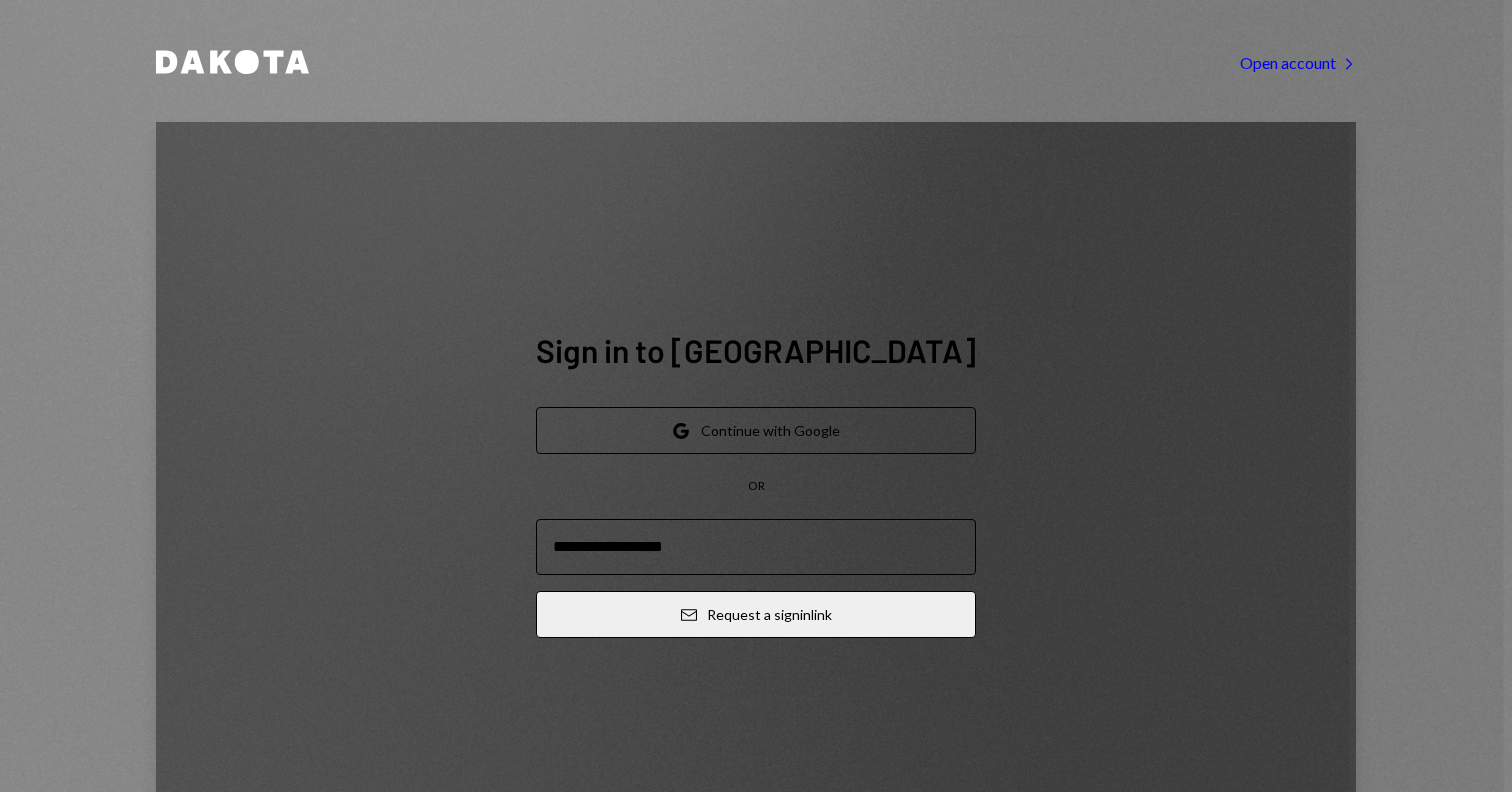 scroll, scrollTop: 0, scrollLeft: 0, axis: both 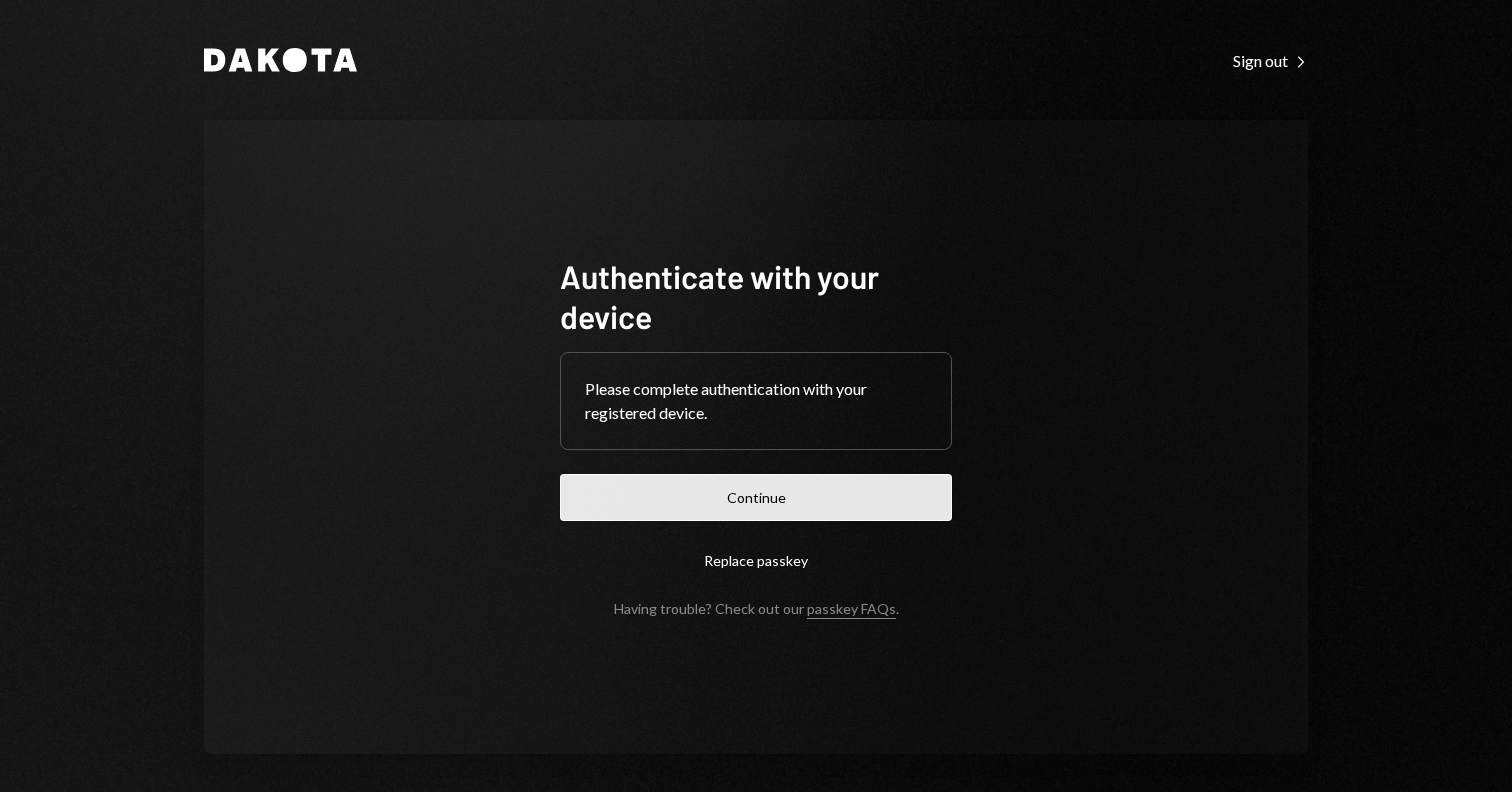click on "Continue" at bounding box center (756, 497) 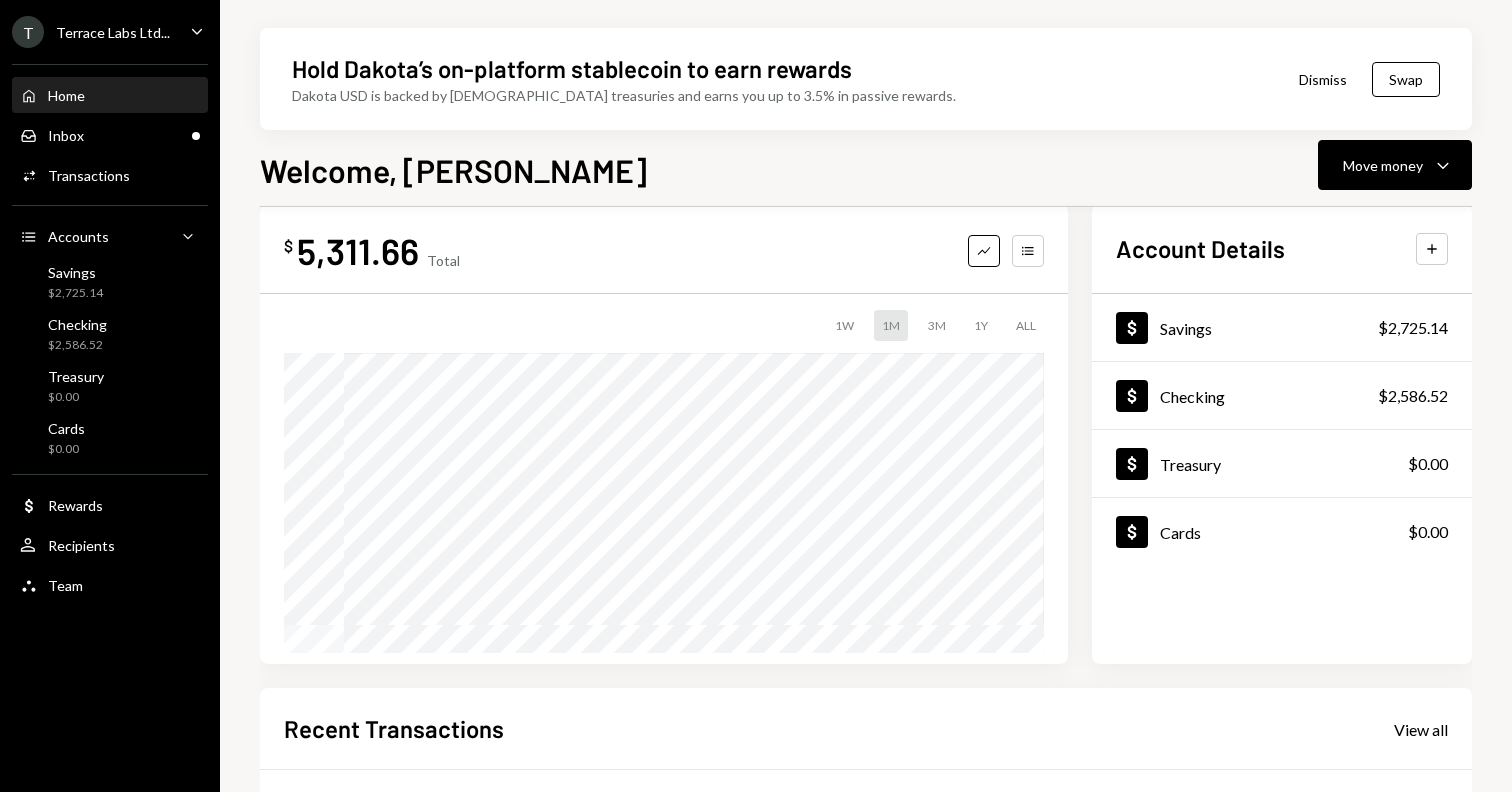 scroll, scrollTop: 0, scrollLeft: 0, axis: both 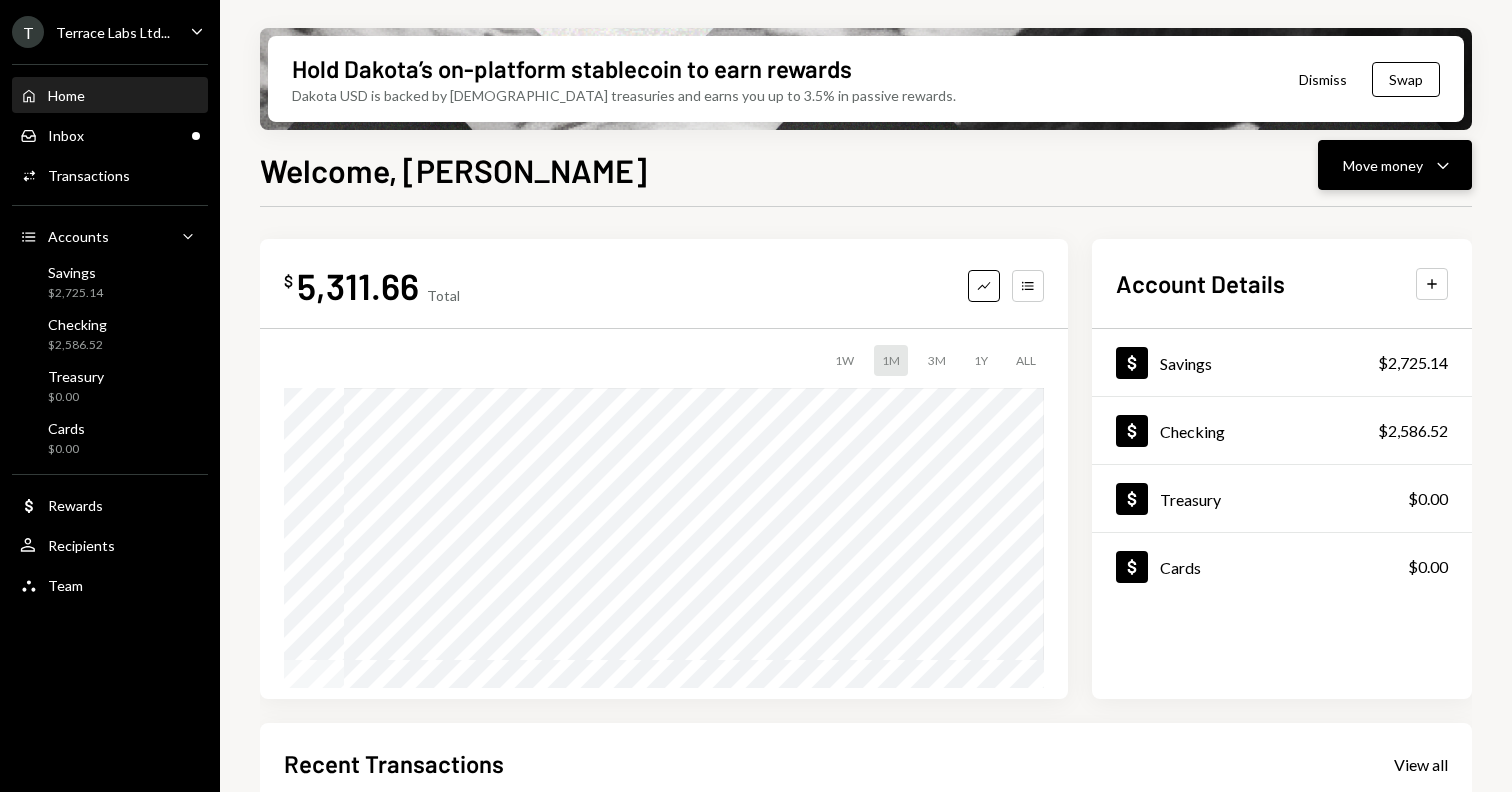 click on "Move money Caret Down" at bounding box center (1395, 165) 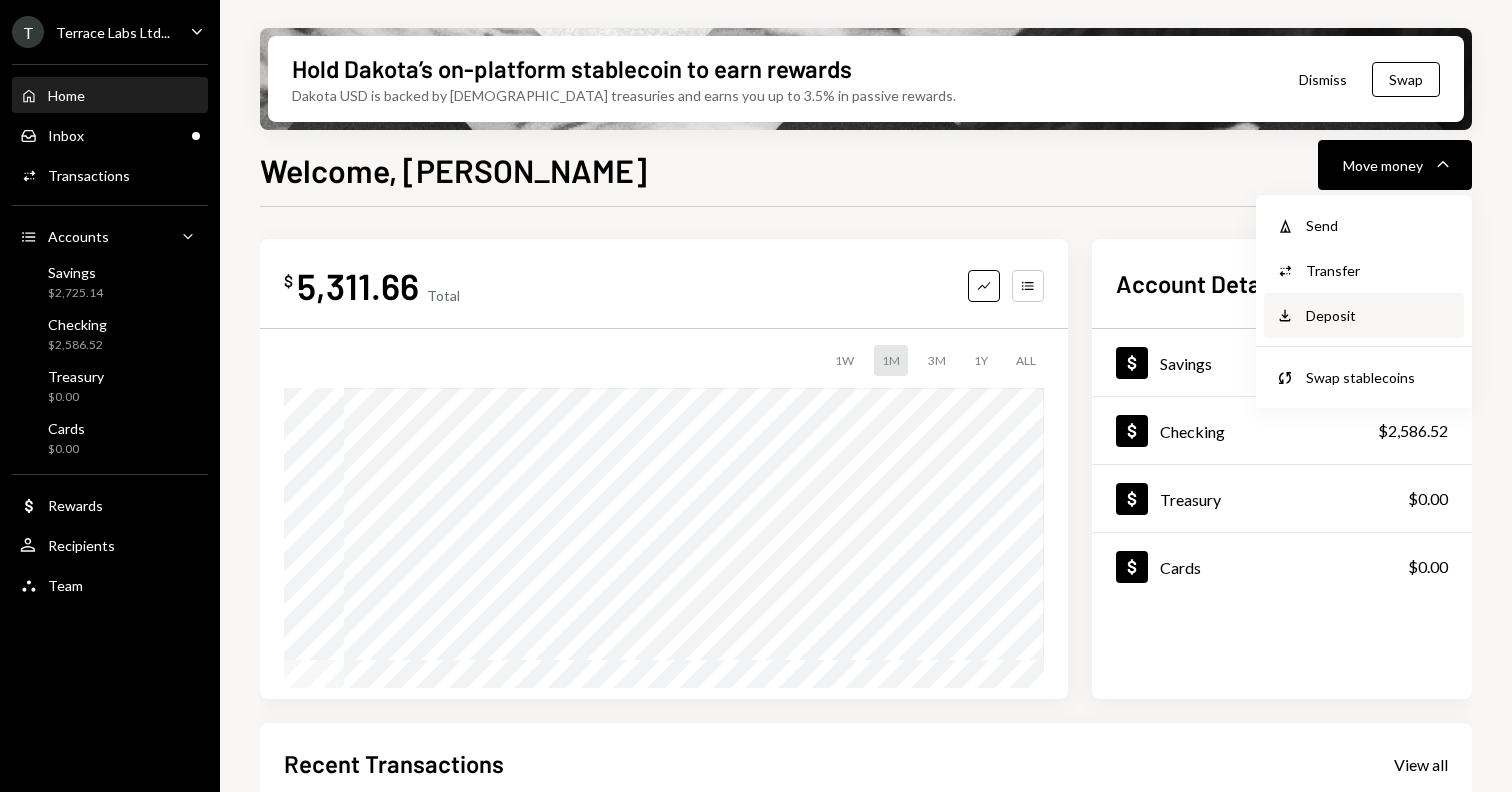 click on "Deposit Deposit" at bounding box center [1364, 315] 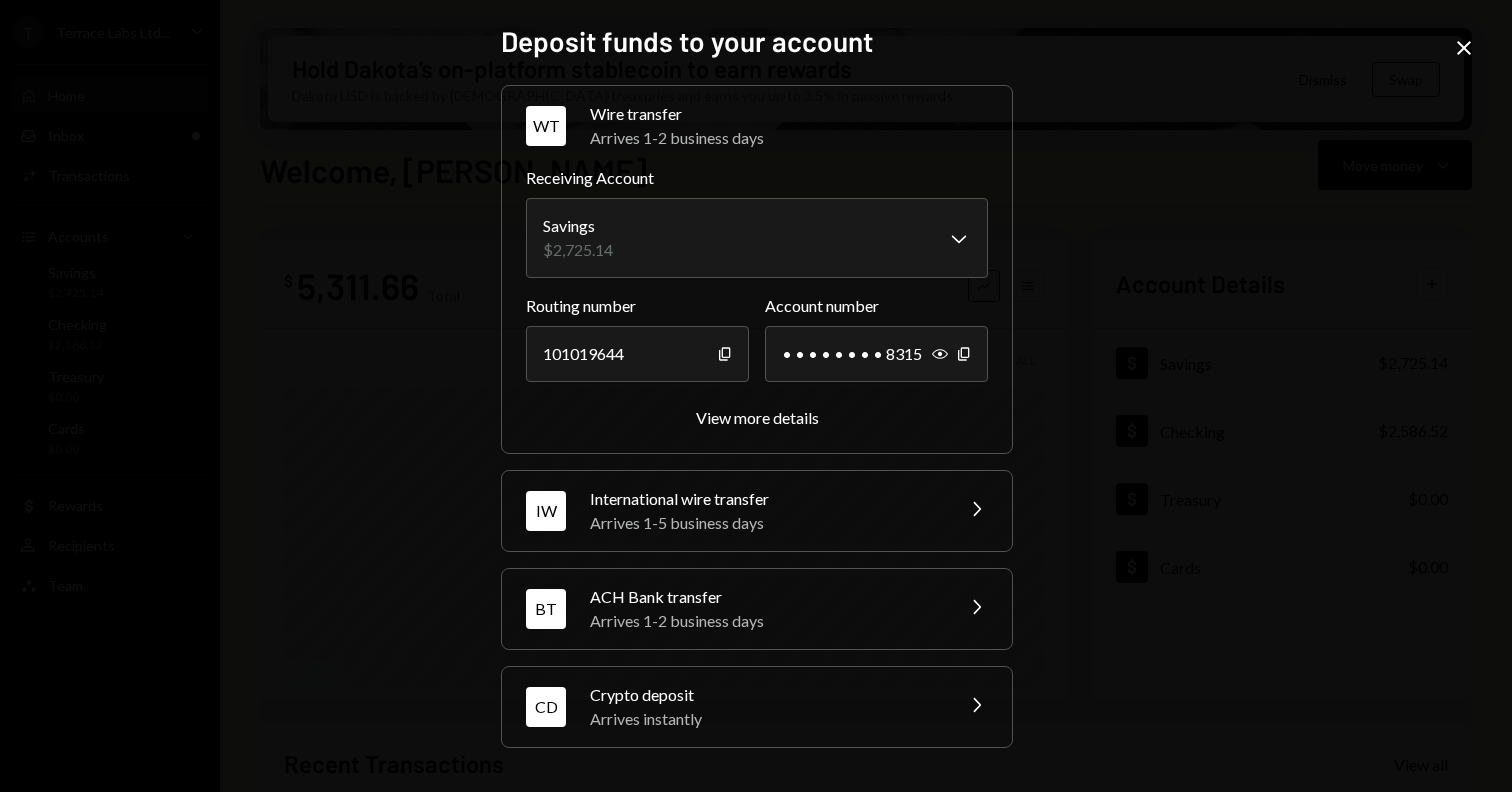 click on "Crypto deposit" at bounding box center (765, 695) 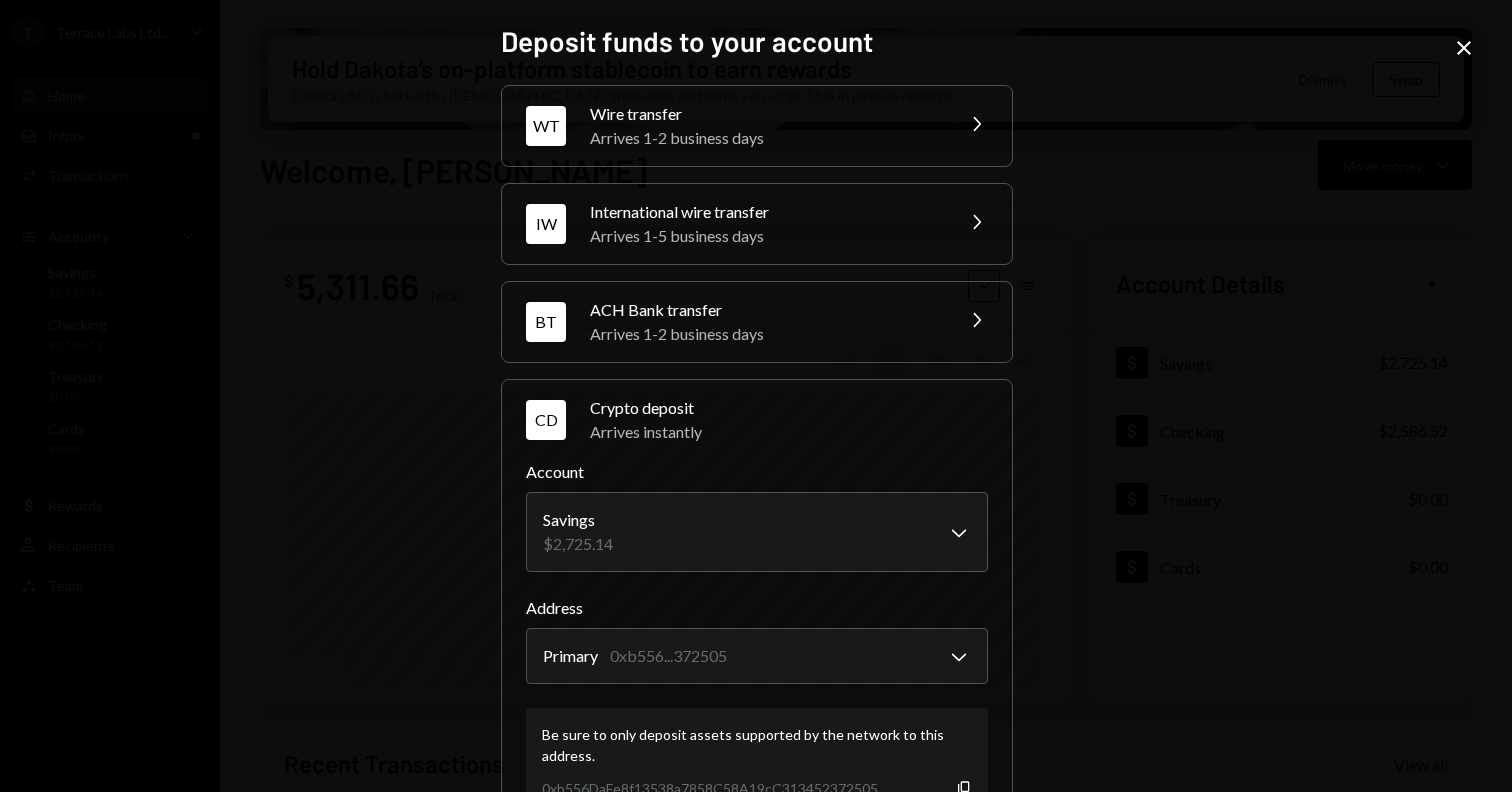 scroll, scrollTop: 115, scrollLeft: 0, axis: vertical 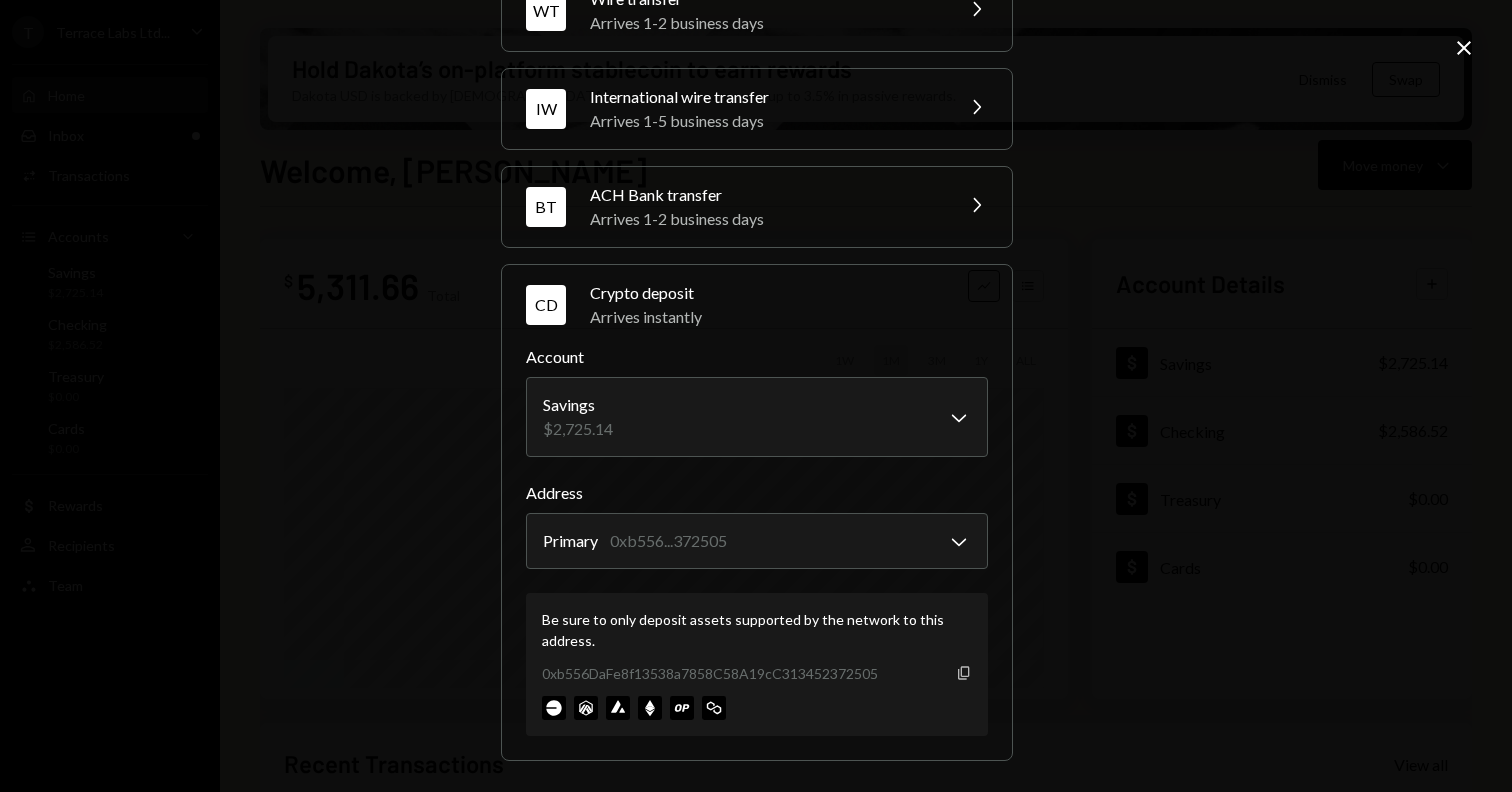 click 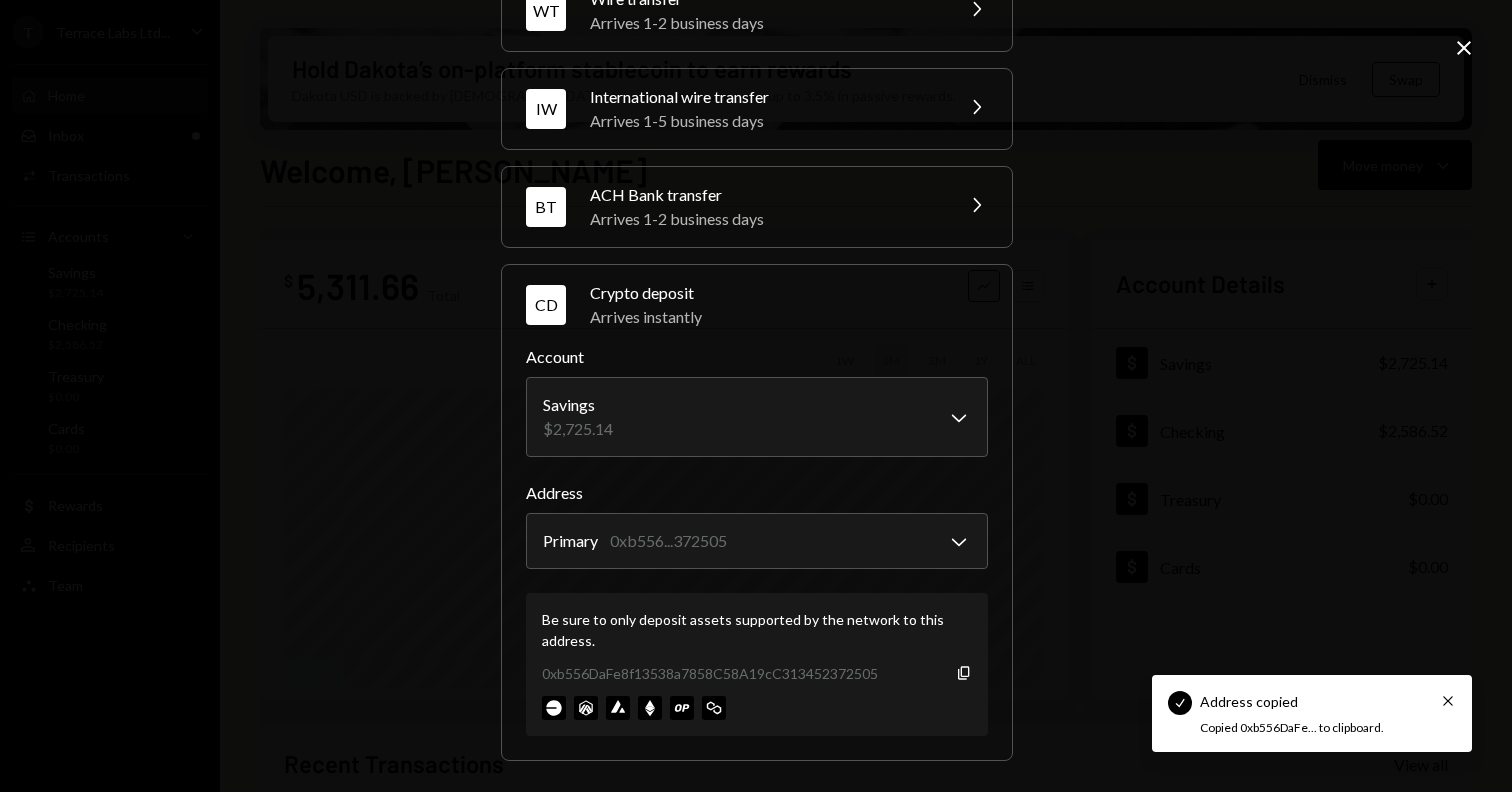 scroll, scrollTop: 75, scrollLeft: 0, axis: vertical 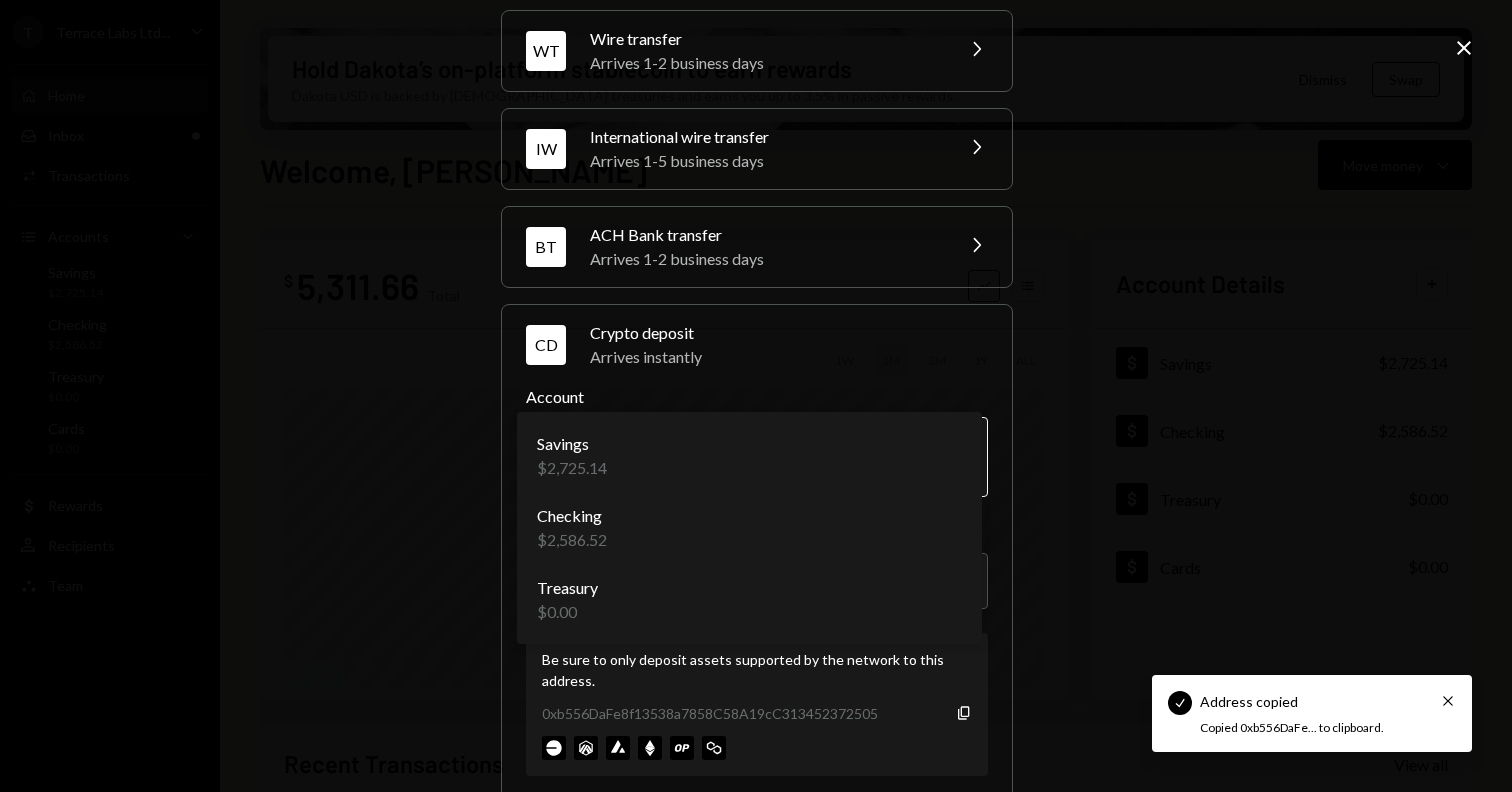 click on "Check Address copied Cross Copied 0xb556DaFe... to clipboard. T Terrace Labs Ltd... Caret Down Home Home Inbox Inbox Activities Transactions Accounts Accounts Caret Down Savings $2,725.14 Checking $2,586.52 Treasury $0.00 Cards $0.00 Dollar Rewards User Recipients Team Team Hold Dakota’s on-platform stablecoin to earn rewards Dakota USD is backed by U.S. treasuries and earns you up to 3.5% in passive rewards. Dismiss Swap Welcome, Jesse Move money Caret Down $ 5,311.66 Total Graph Accounts 1W 1M 3M 1Y ALL
$5,311.66
Jul 08, 2025
Account Details Plus Dollar Savings $2,725.14 Dollar Checking $2,586.52 Dollar Treasury $0.00 Dollar Cards $0.00 Recent Transactions View all Type Initiated By Initiated At Account Status Billing Drawdown Withdrawal 250  USDC Dakota System 07/03/25 5:30 PM Checking Completed Withdrawal 100  USDC Jesse Beller 07/01/25 1:16 PM Savings Completed Withdrawal 245  USDC Jesse Beller 07/01/25 12:48 PM Savings Completed Deposit 345  USDC Copy WT IW" at bounding box center (756, 396) 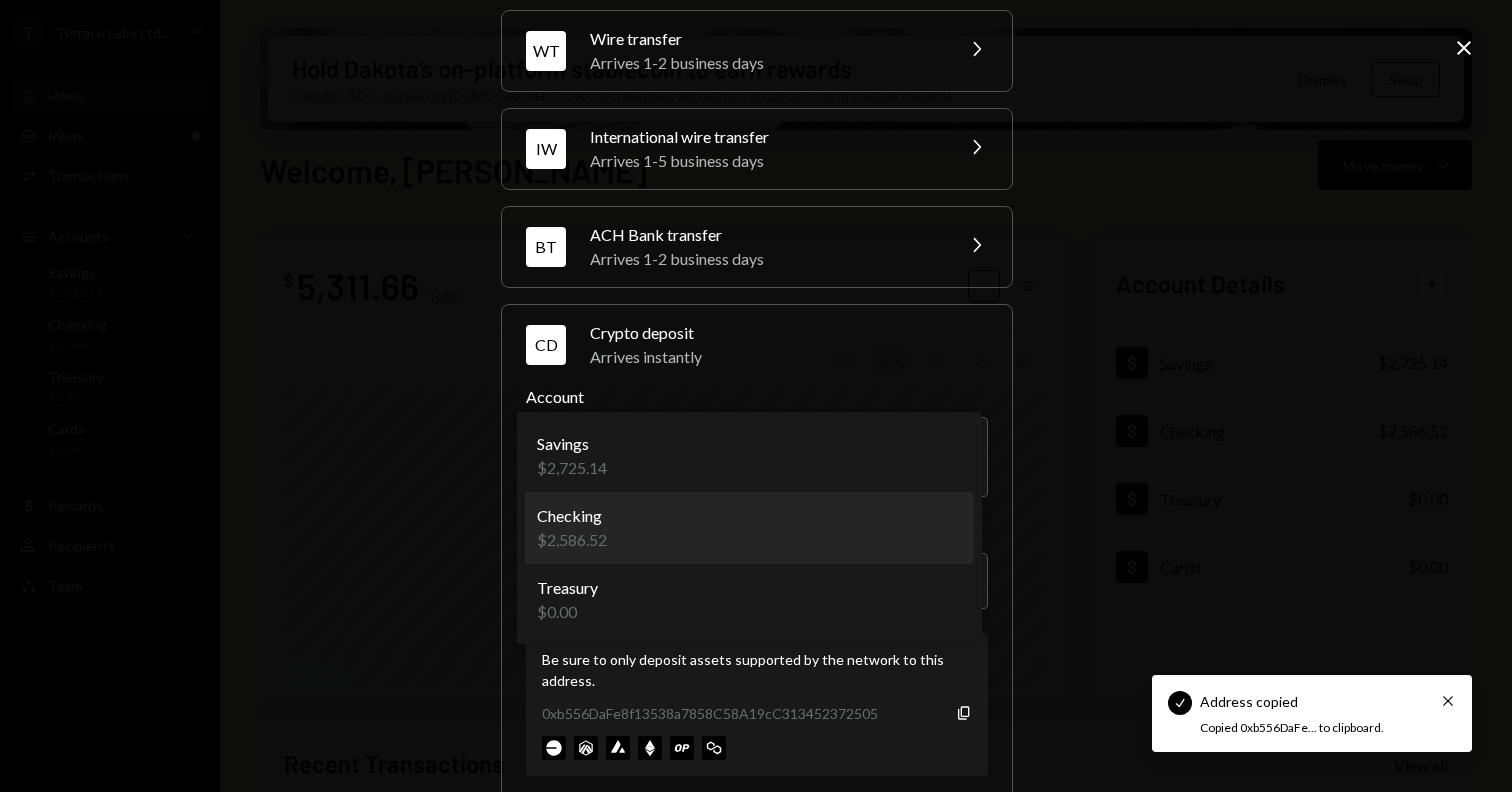 select on "**********" 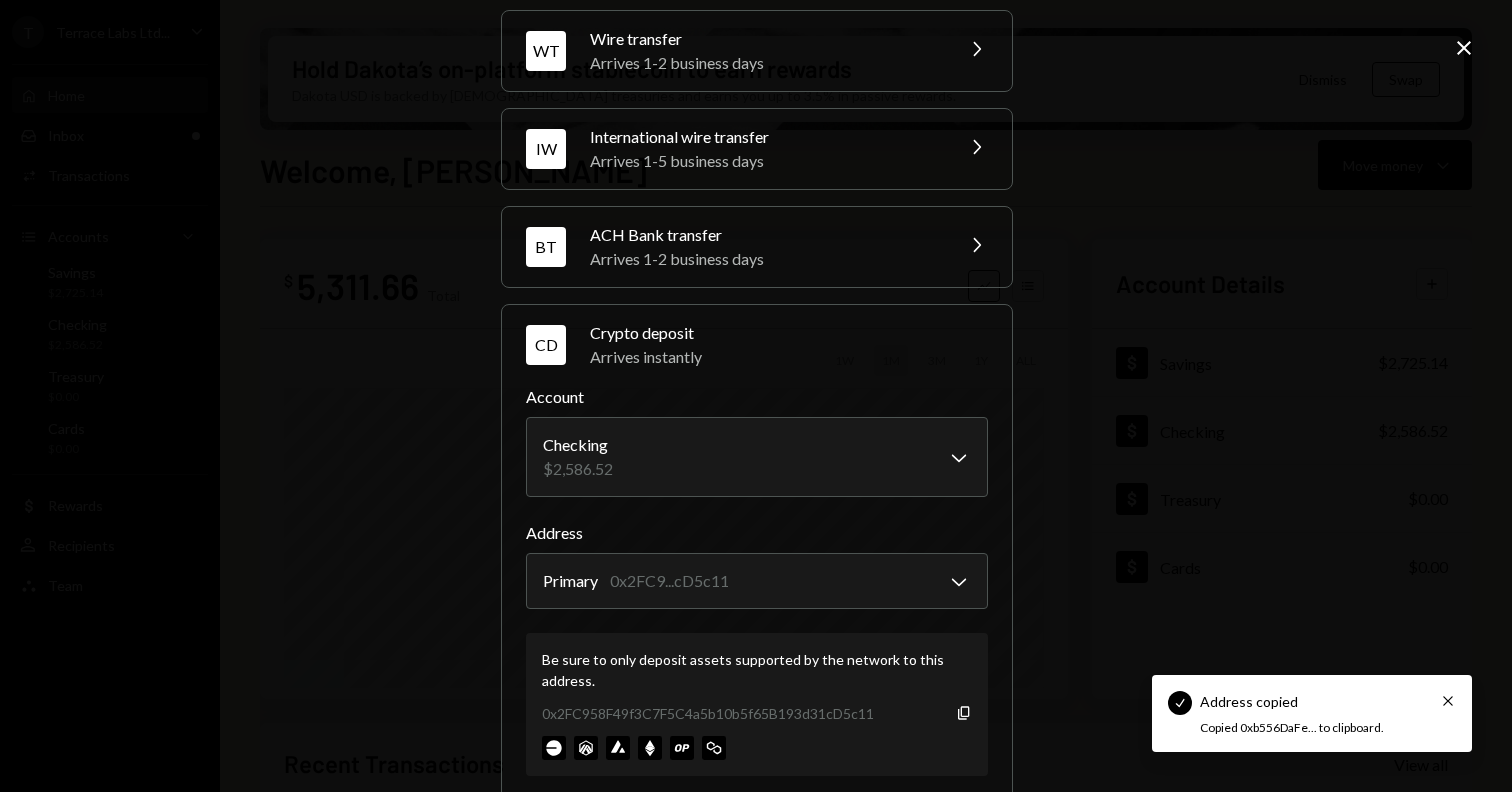 scroll, scrollTop: 115, scrollLeft: 0, axis: vertical 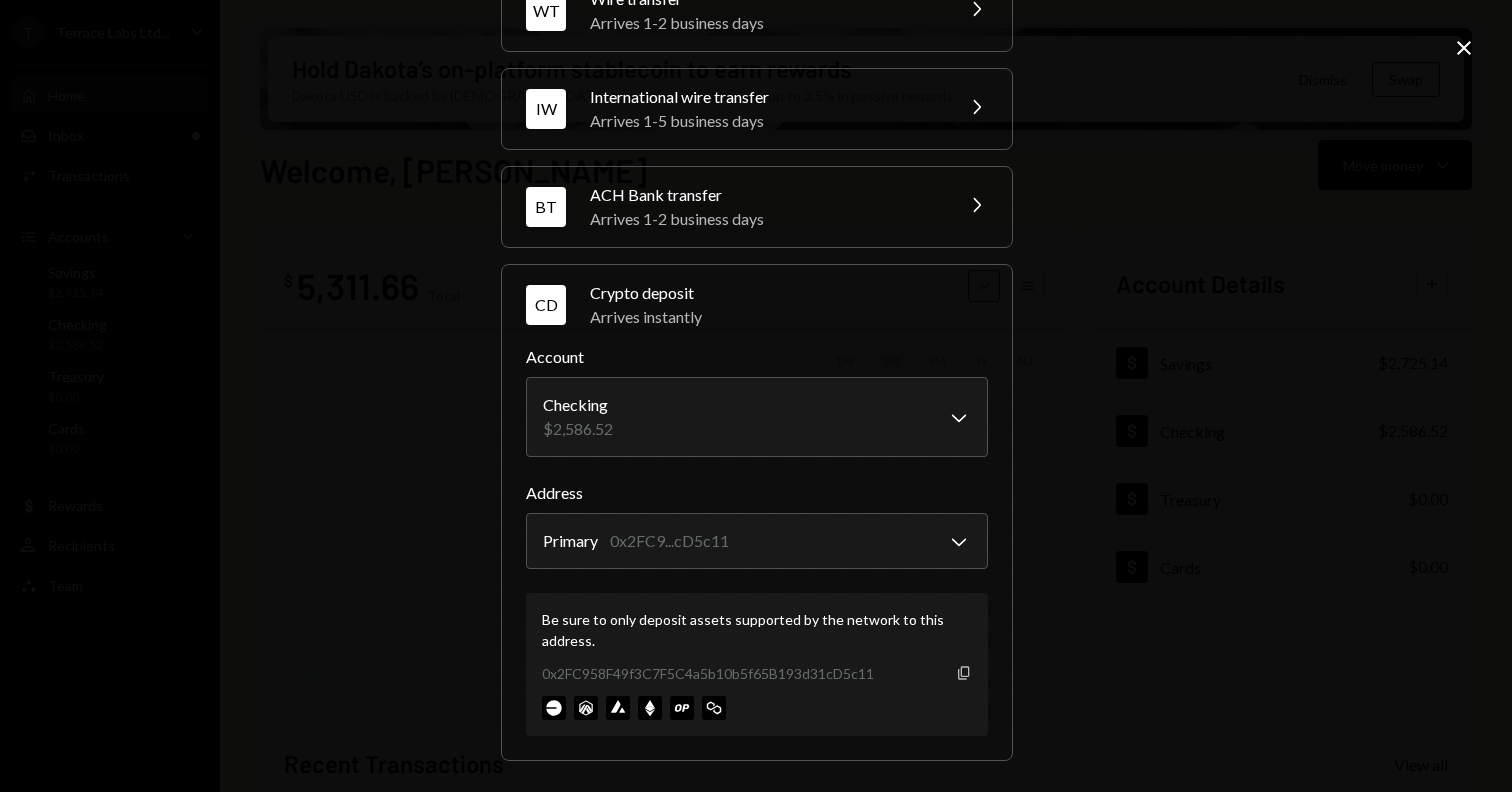 click on "Copy" 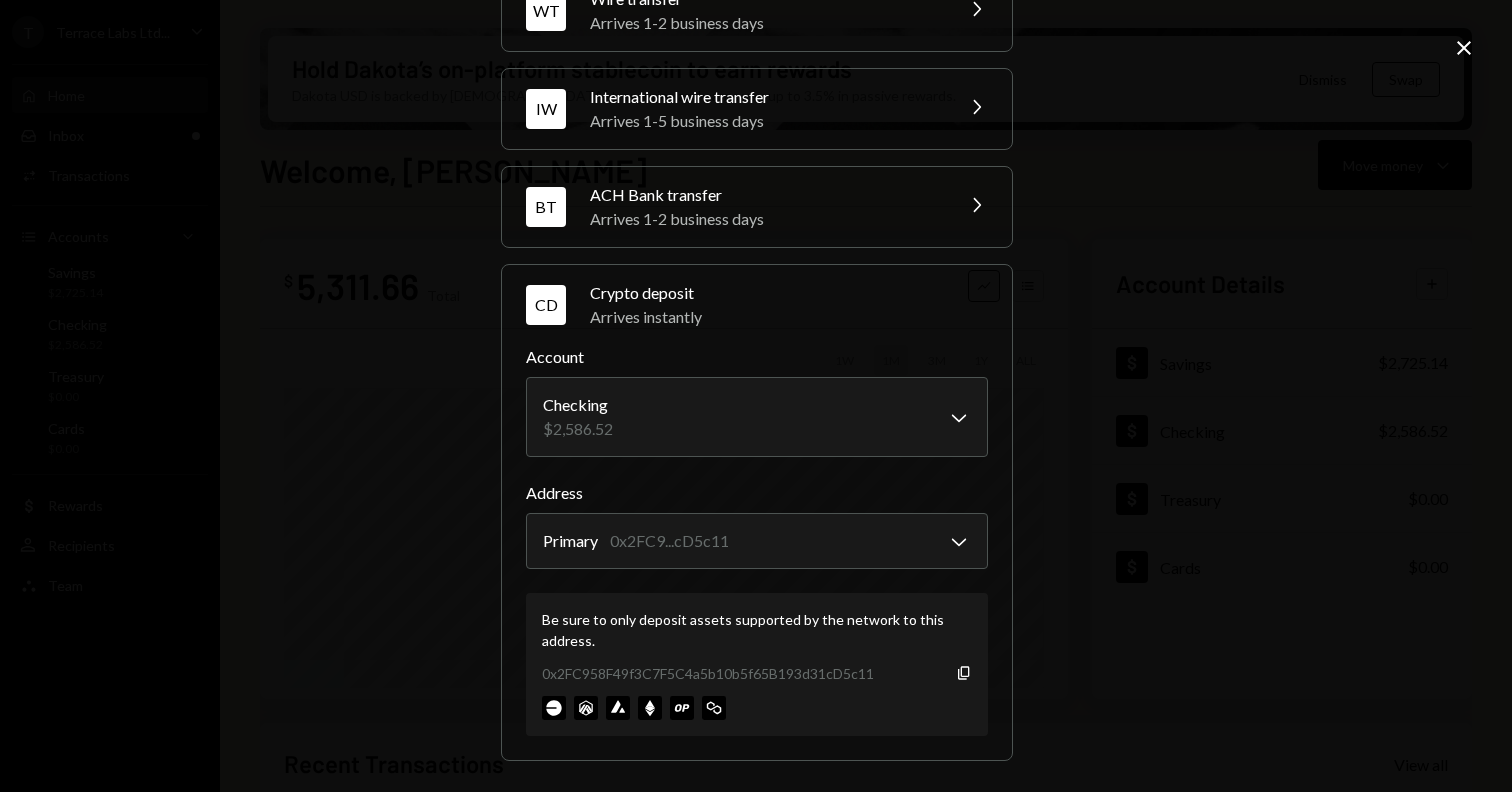 click on "**********" at bounding box center [756, 396] 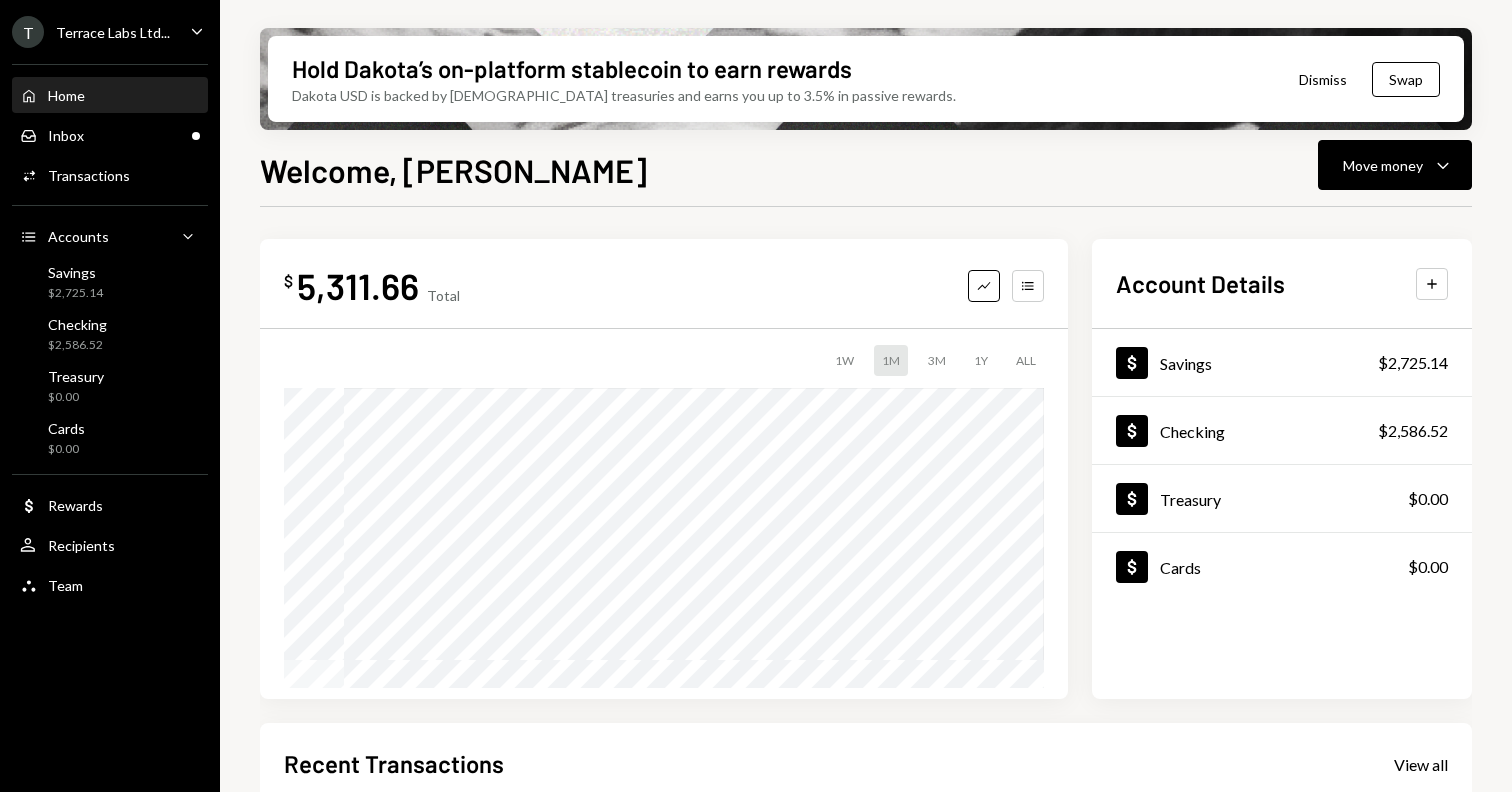 click on "Home Home" at bounding box center [110, 96] 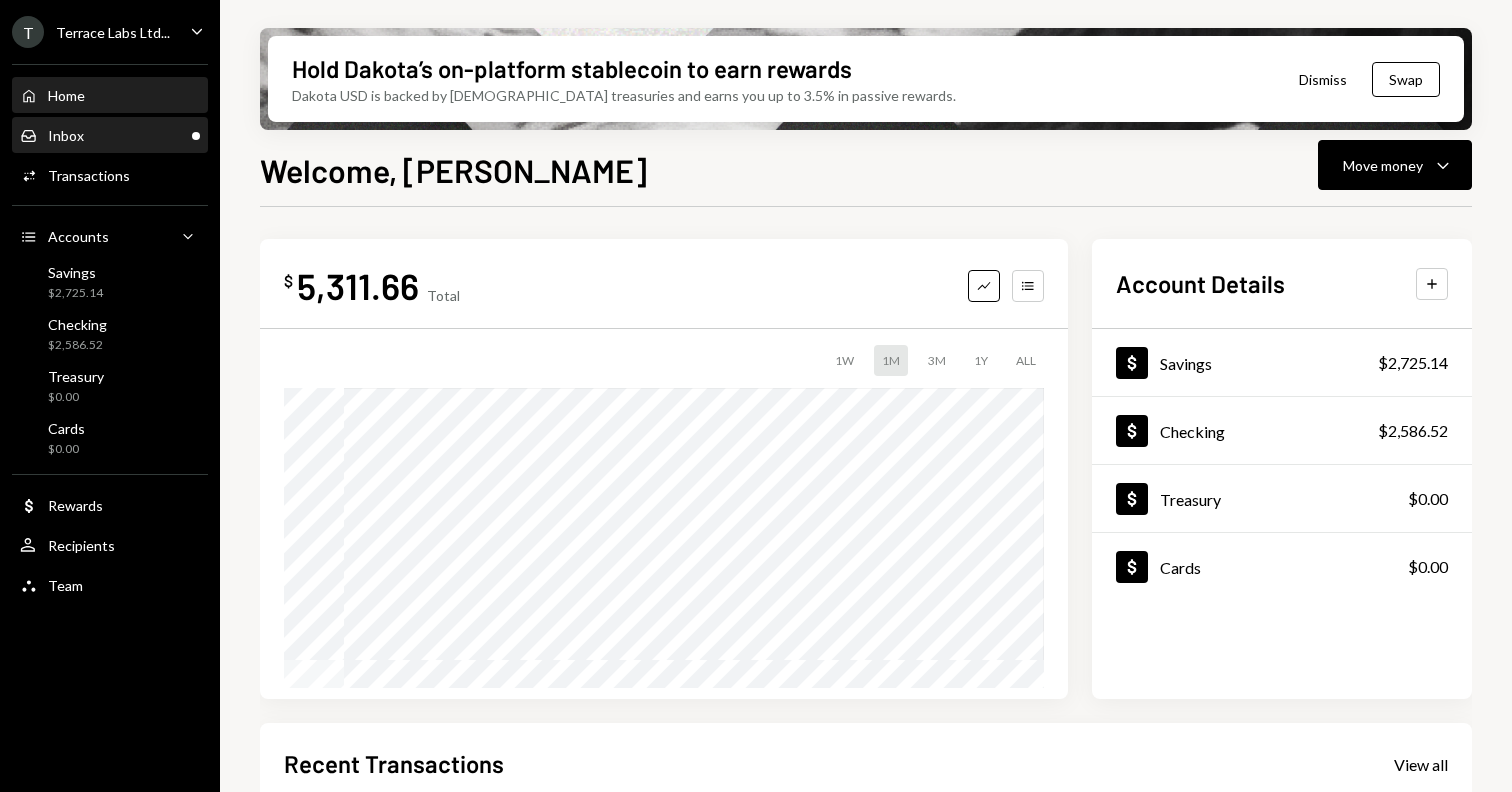 click on "Inbox Inbox" at bounding box center [110, 136] 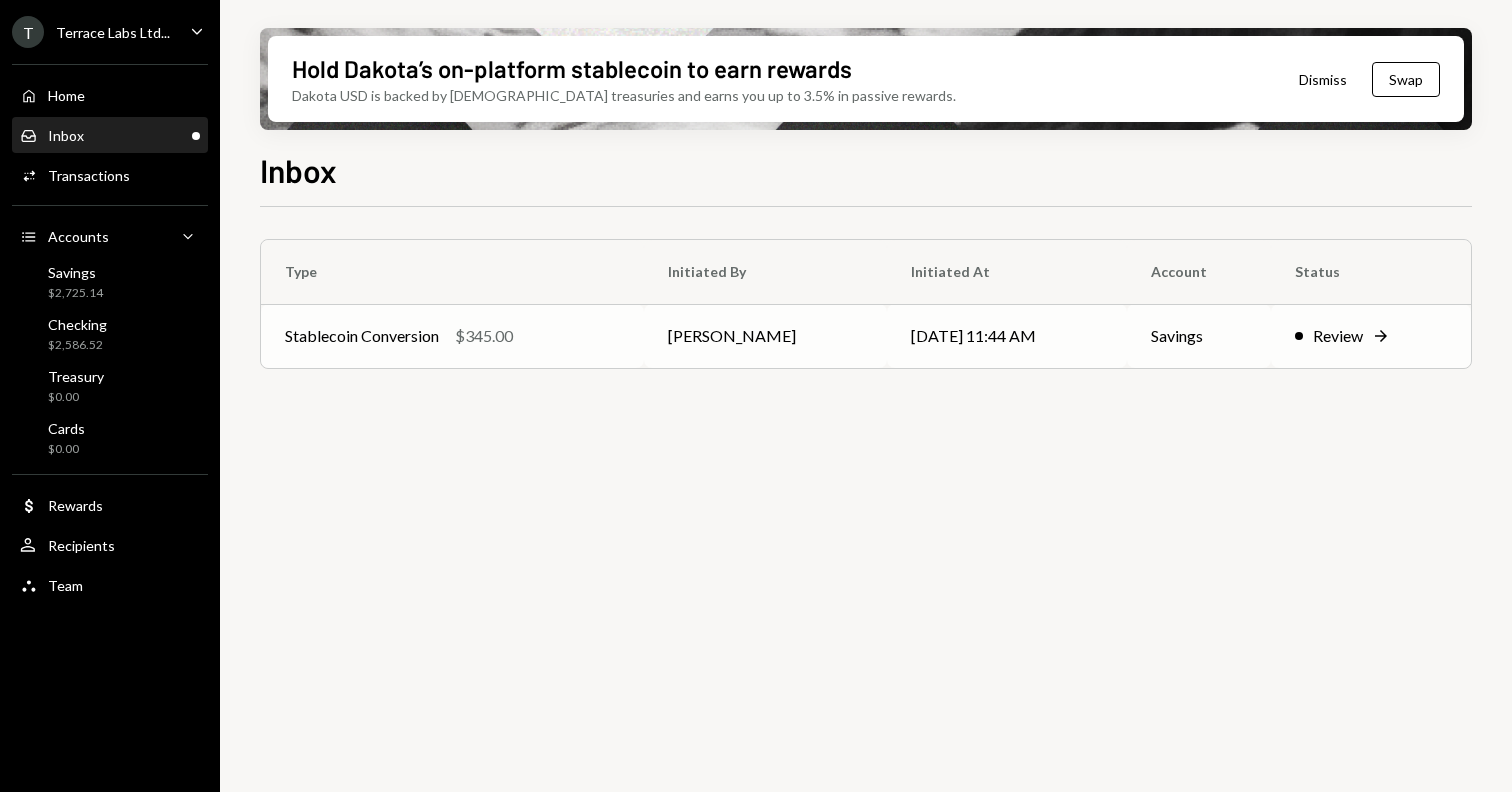 click on "$345.00" at bounding box center [484, 336] 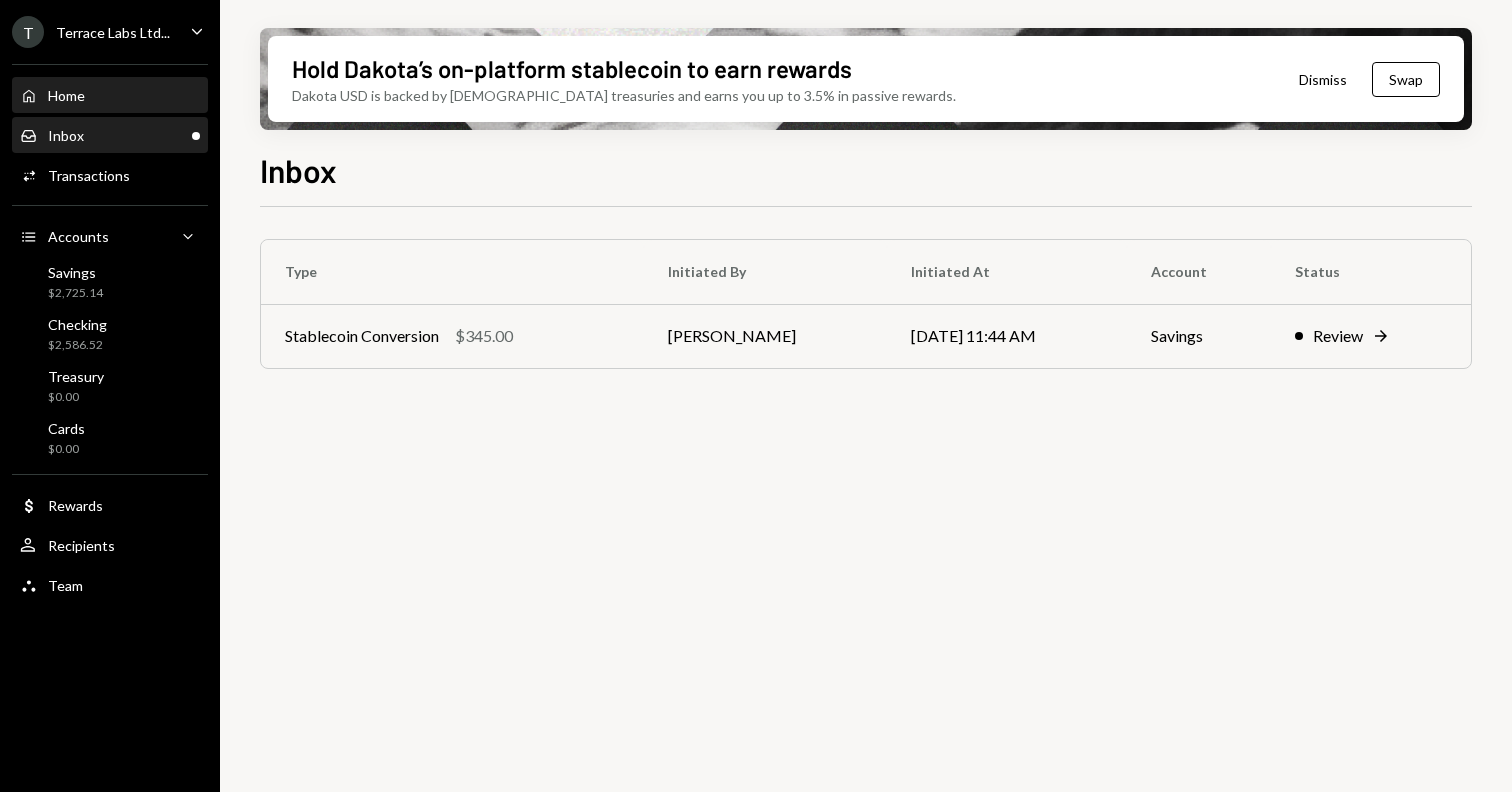 click on "Home Home" at bounding box center (110, 96) 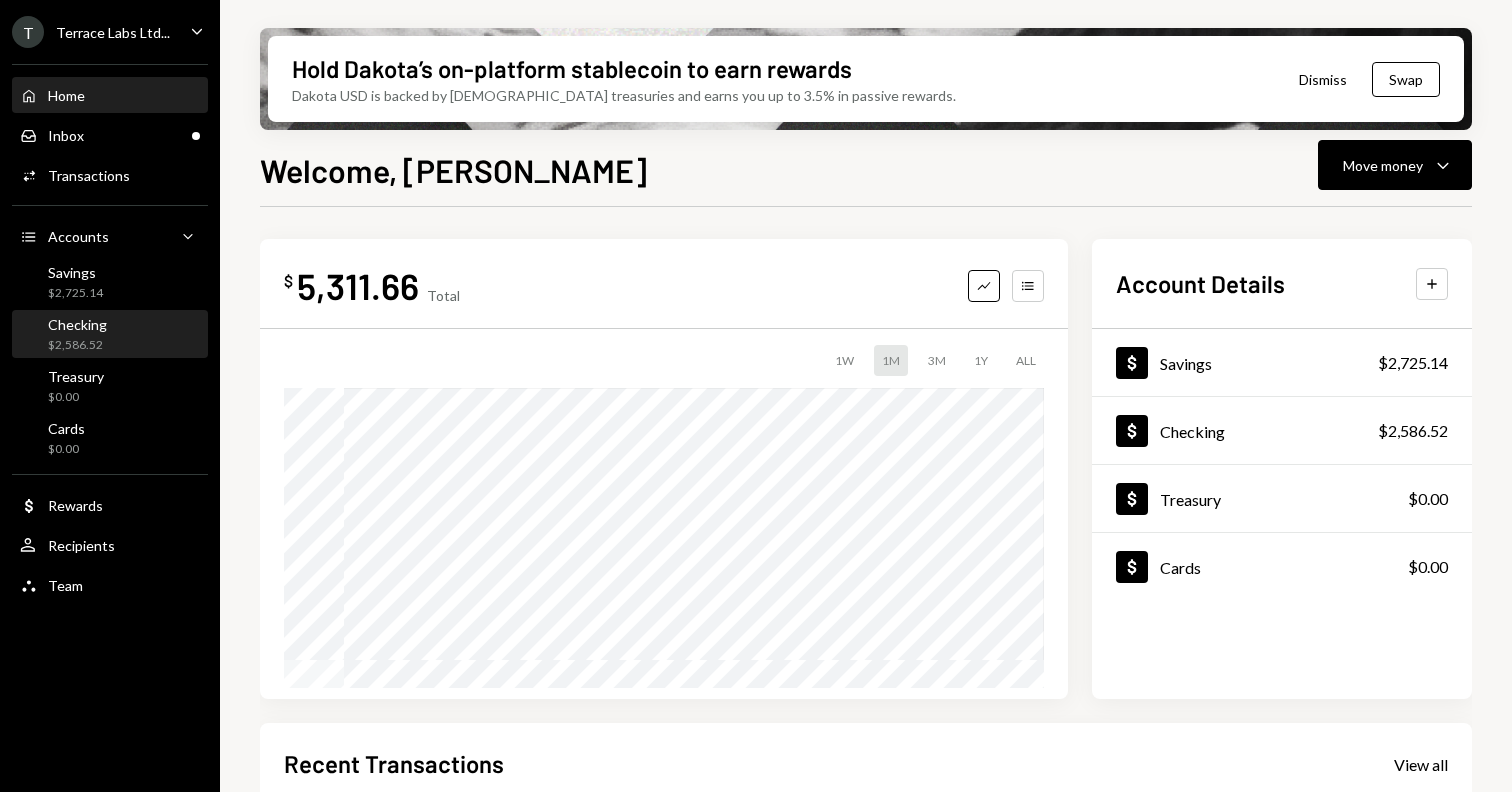 click on "Checking $2,586.52" at bounding box center [110, 334] 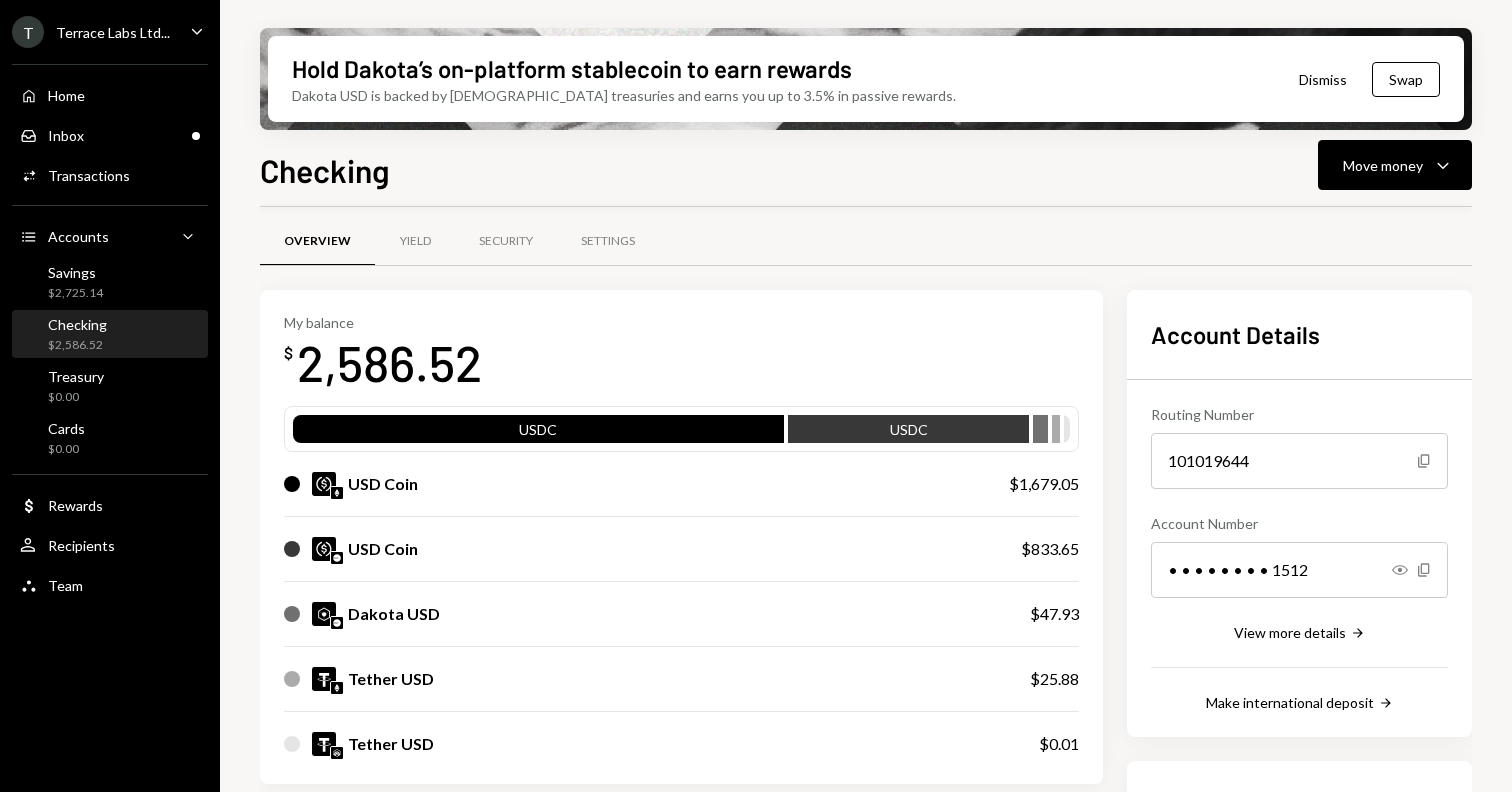 scroll, scrollTop: 34, scrollLeft: 0, axis: vertical 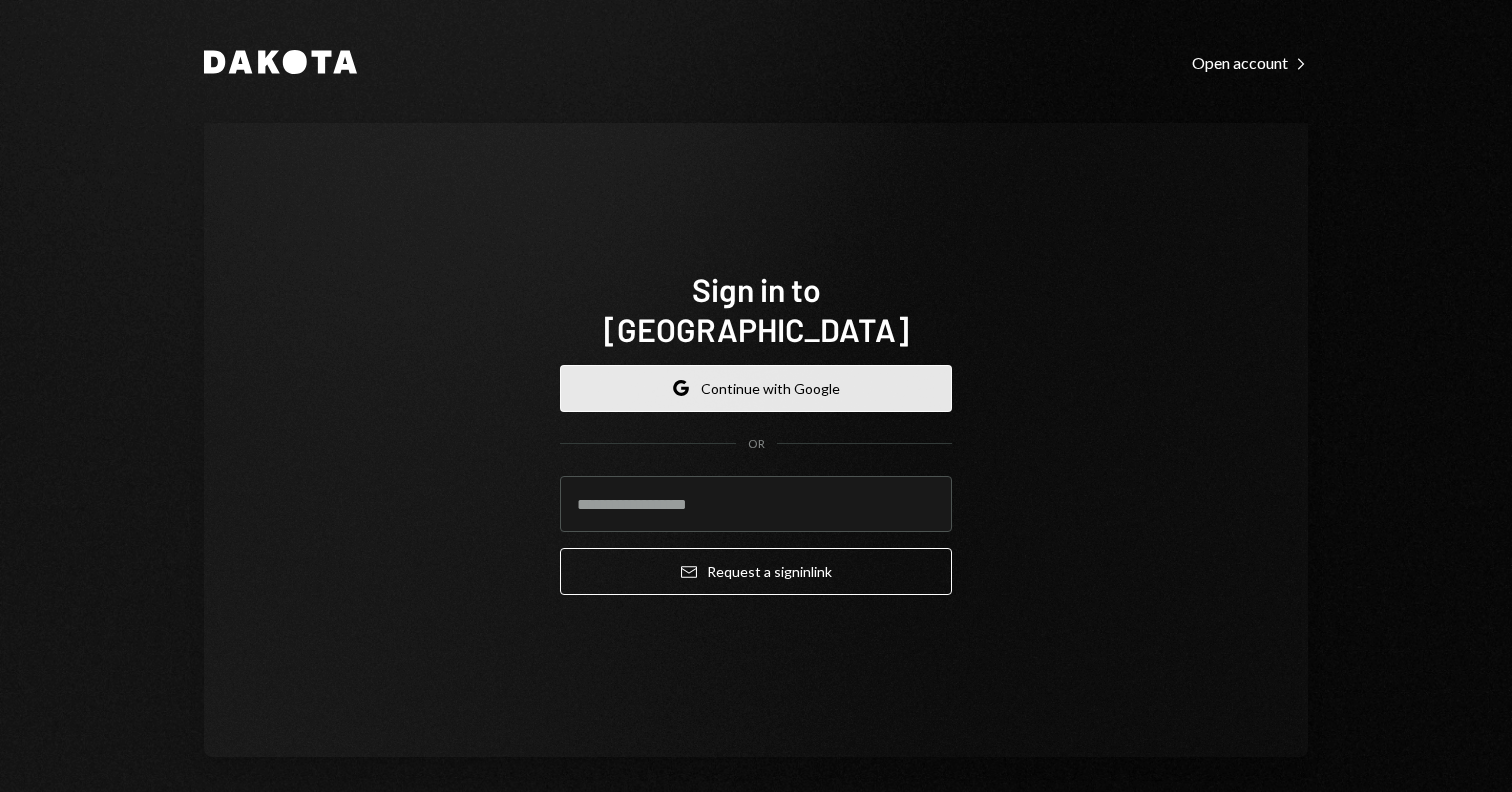 click on "Google  Continue with Google" at bounding box center [756, 388] 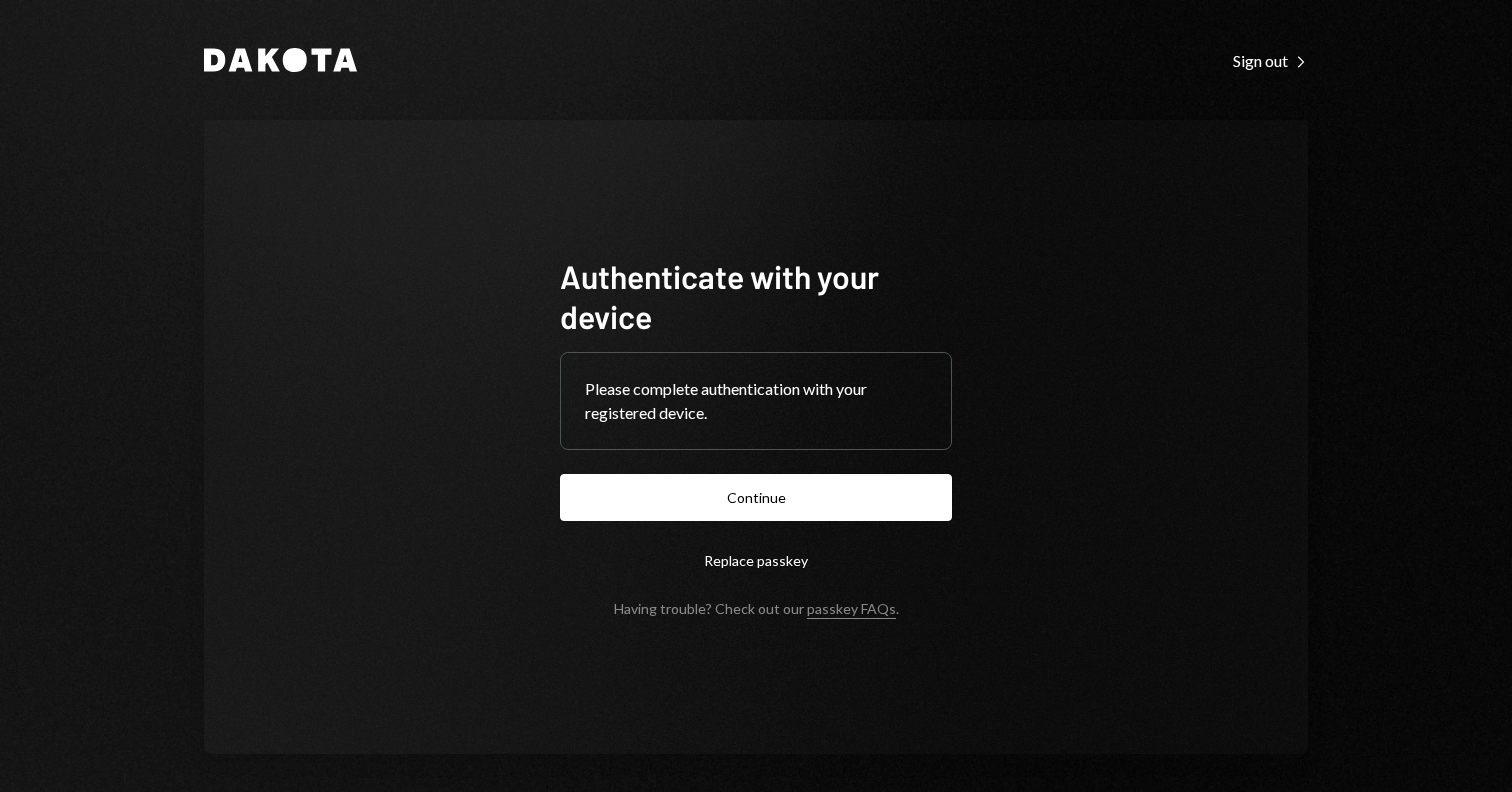 scroll, scrollTop: 0, scrollLeft: 0, axis: both 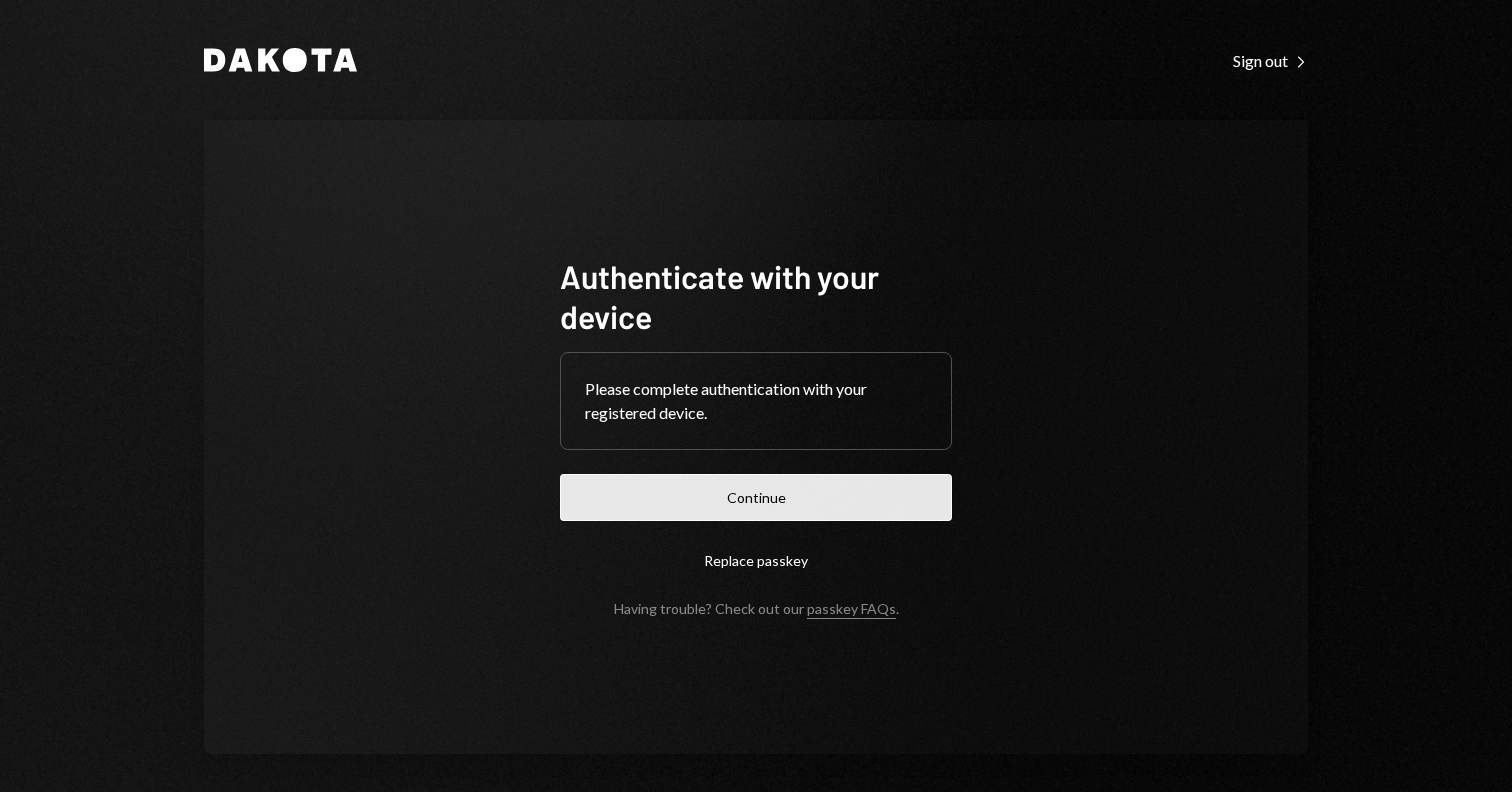 click on "Continue" at bounding box center [756, 497] 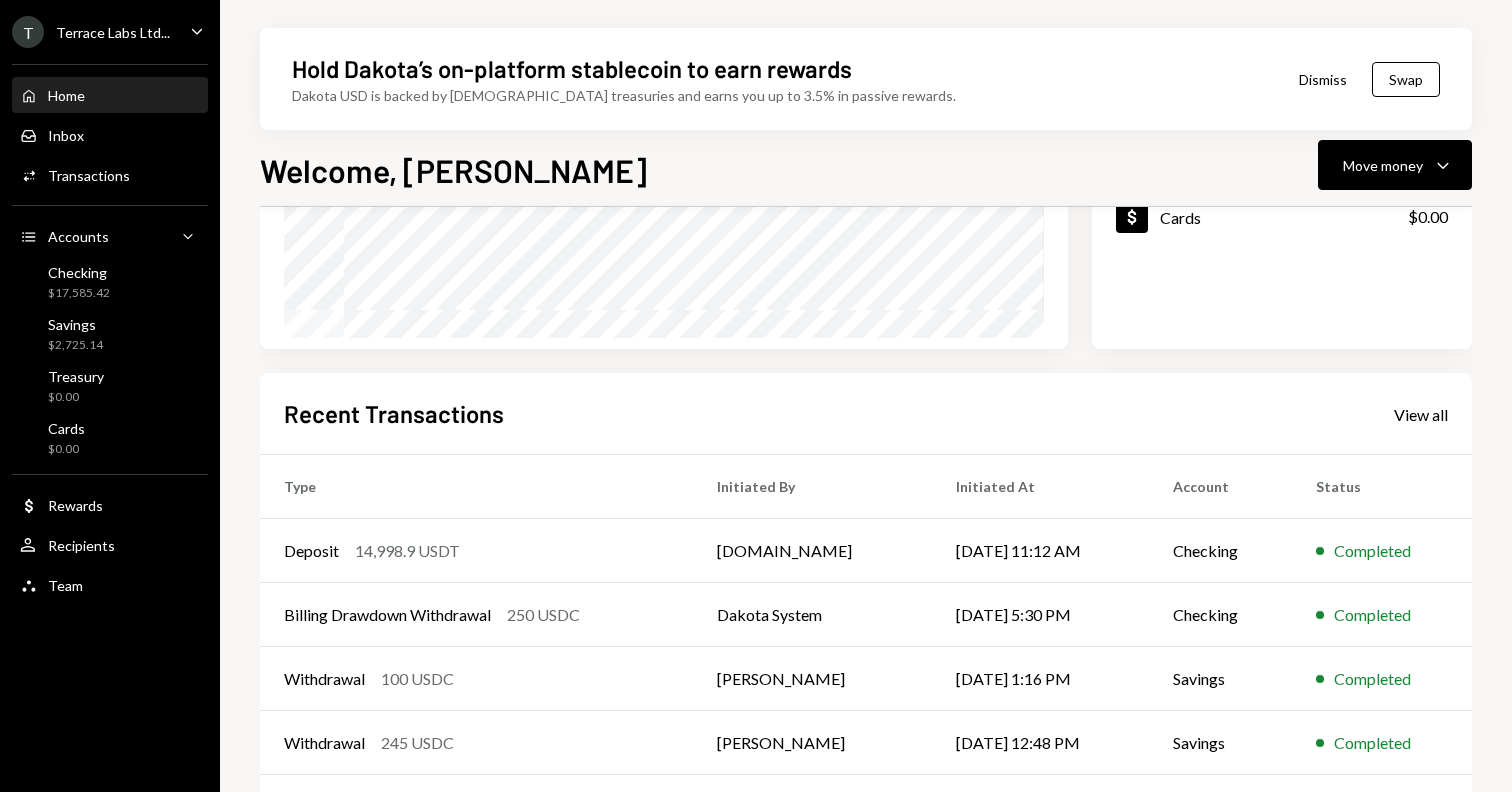 scroll, scrollTop: 0, scrollLeft: 0, axis: both 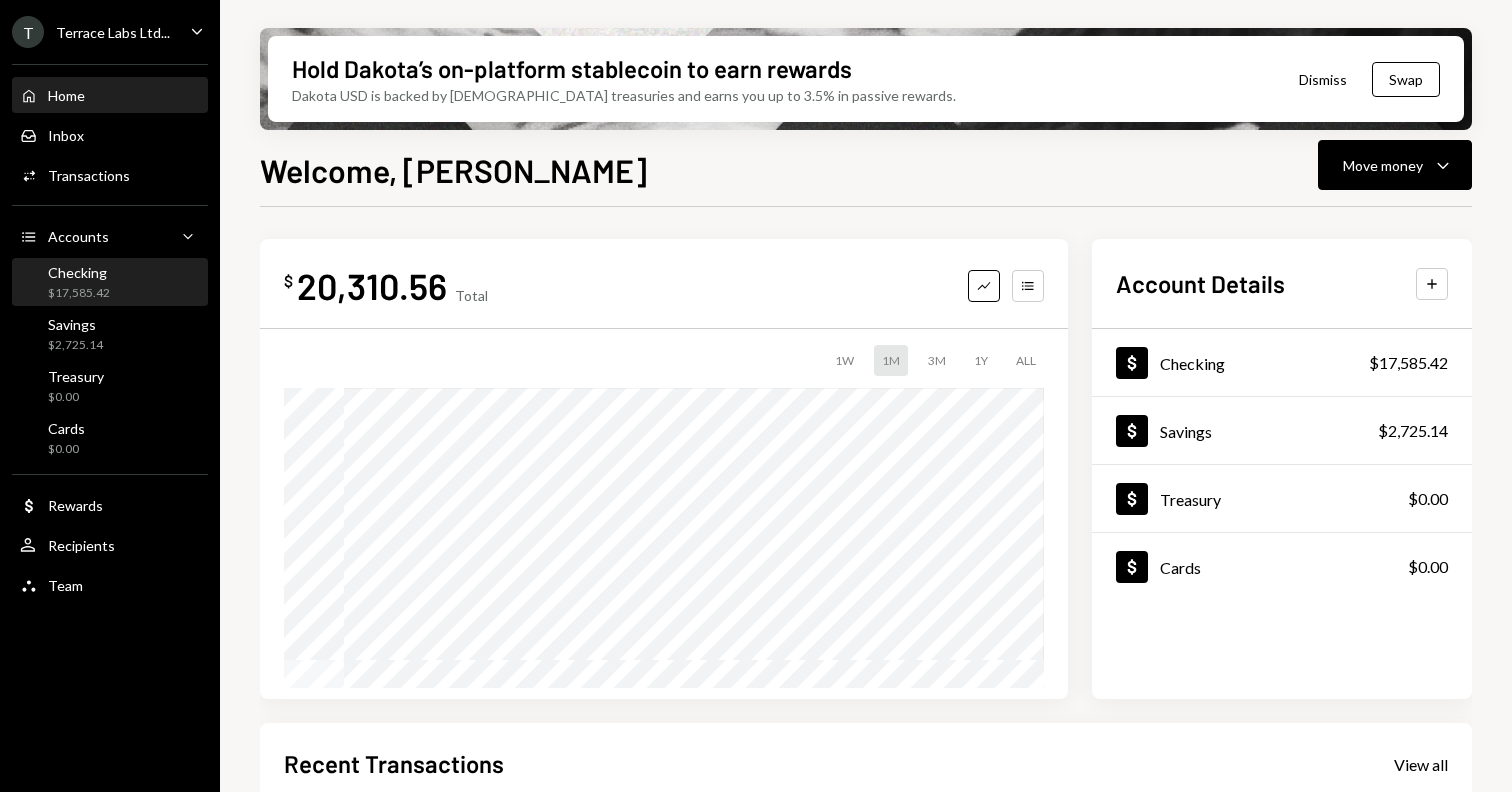 click on "Checking $17,585.42" at bounding box center (79, 283) 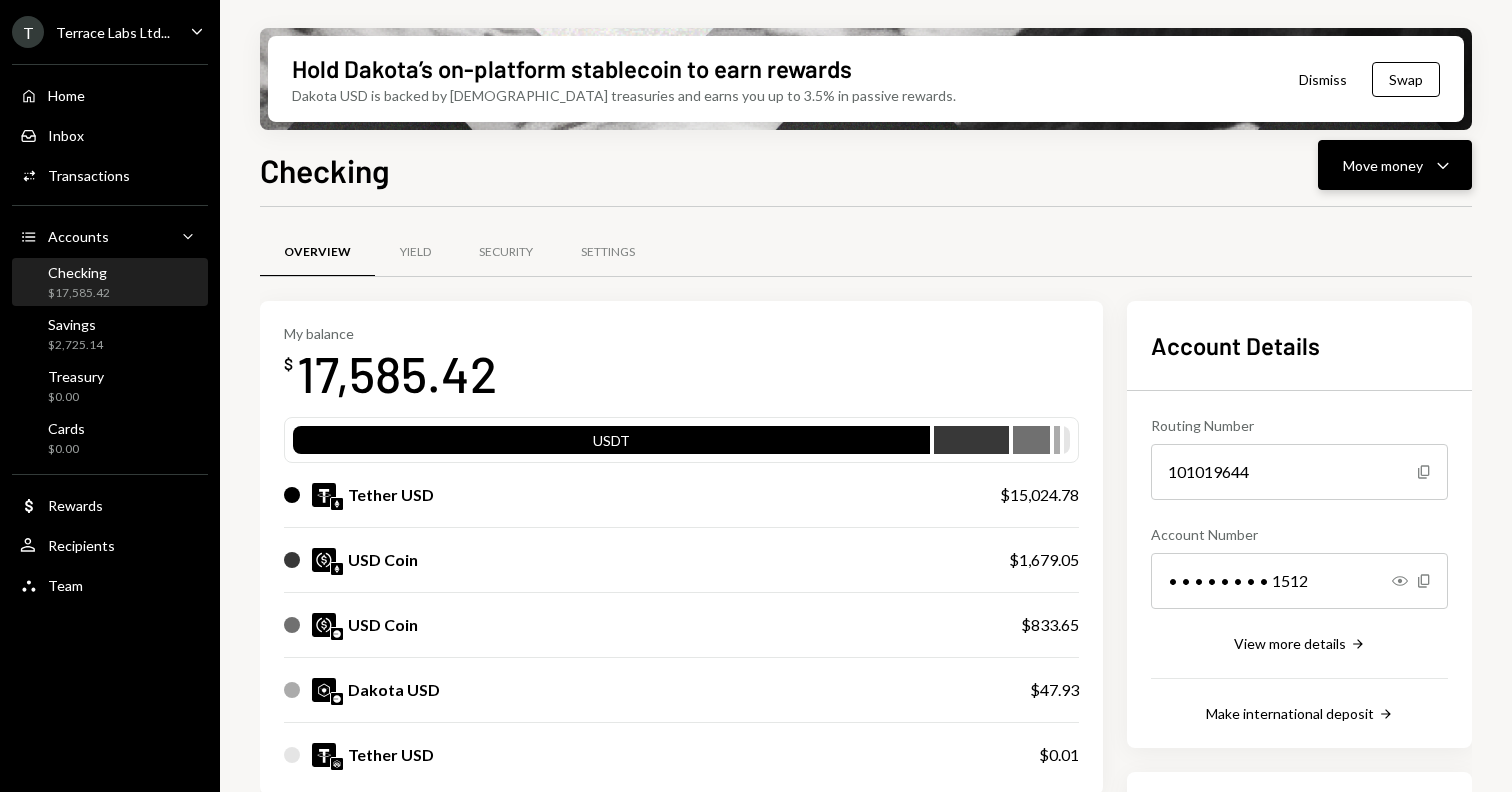 click on "Move money" at bounding box center [1383, 165] 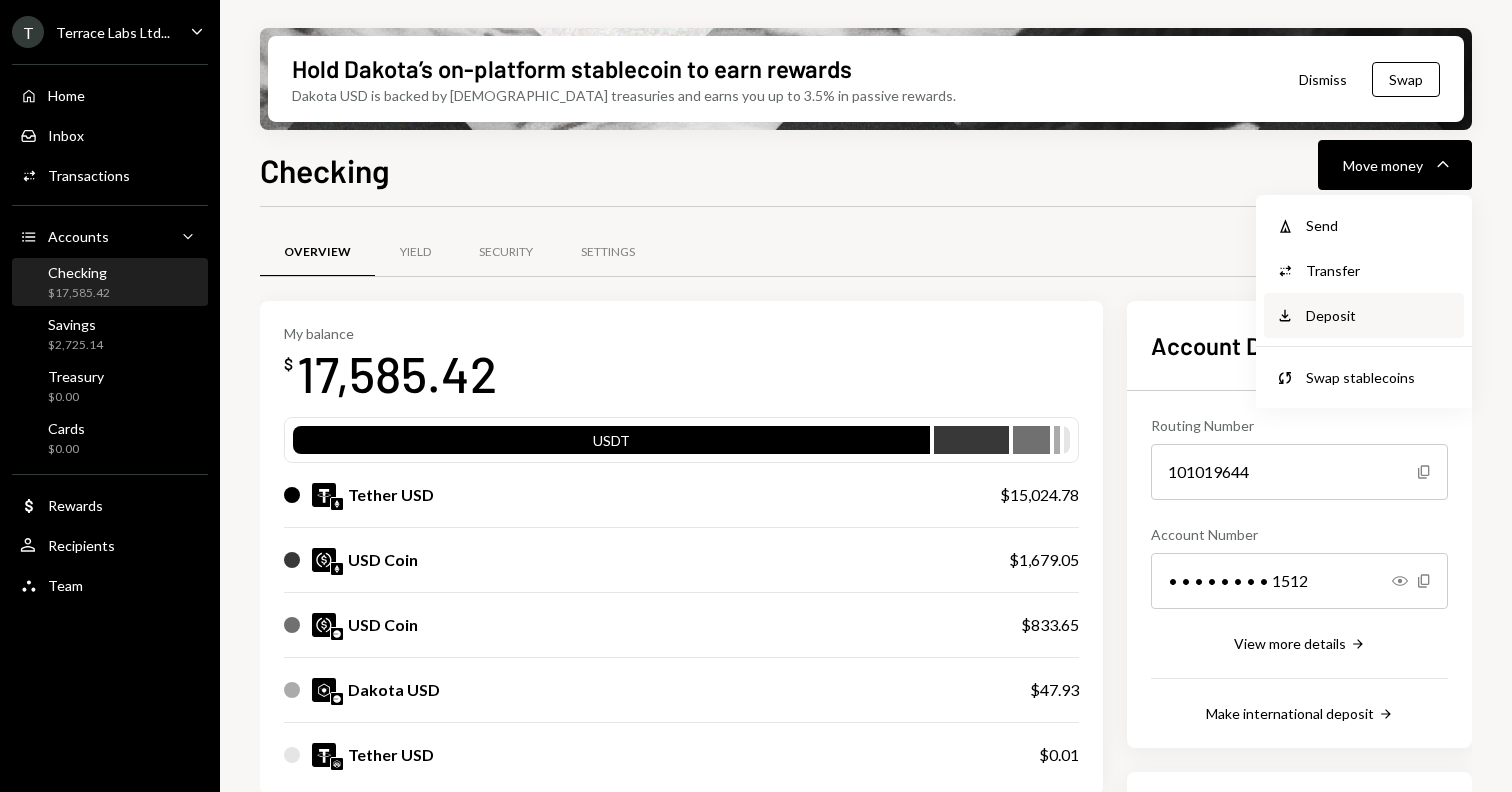 click on "Deposit" at bounding box center (1379, 315) 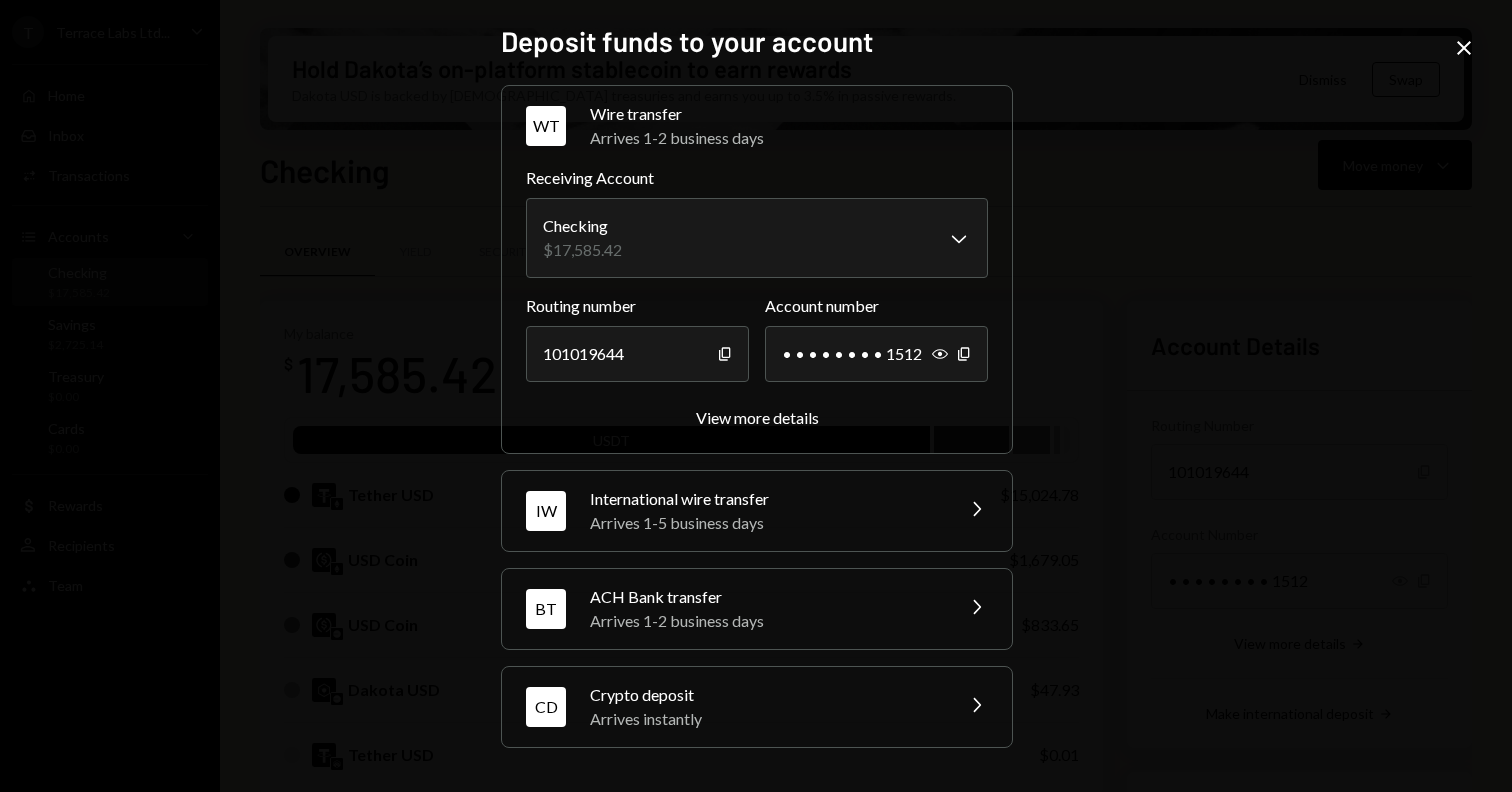click on "Crypto deposit" at bounding box center (765, 695) 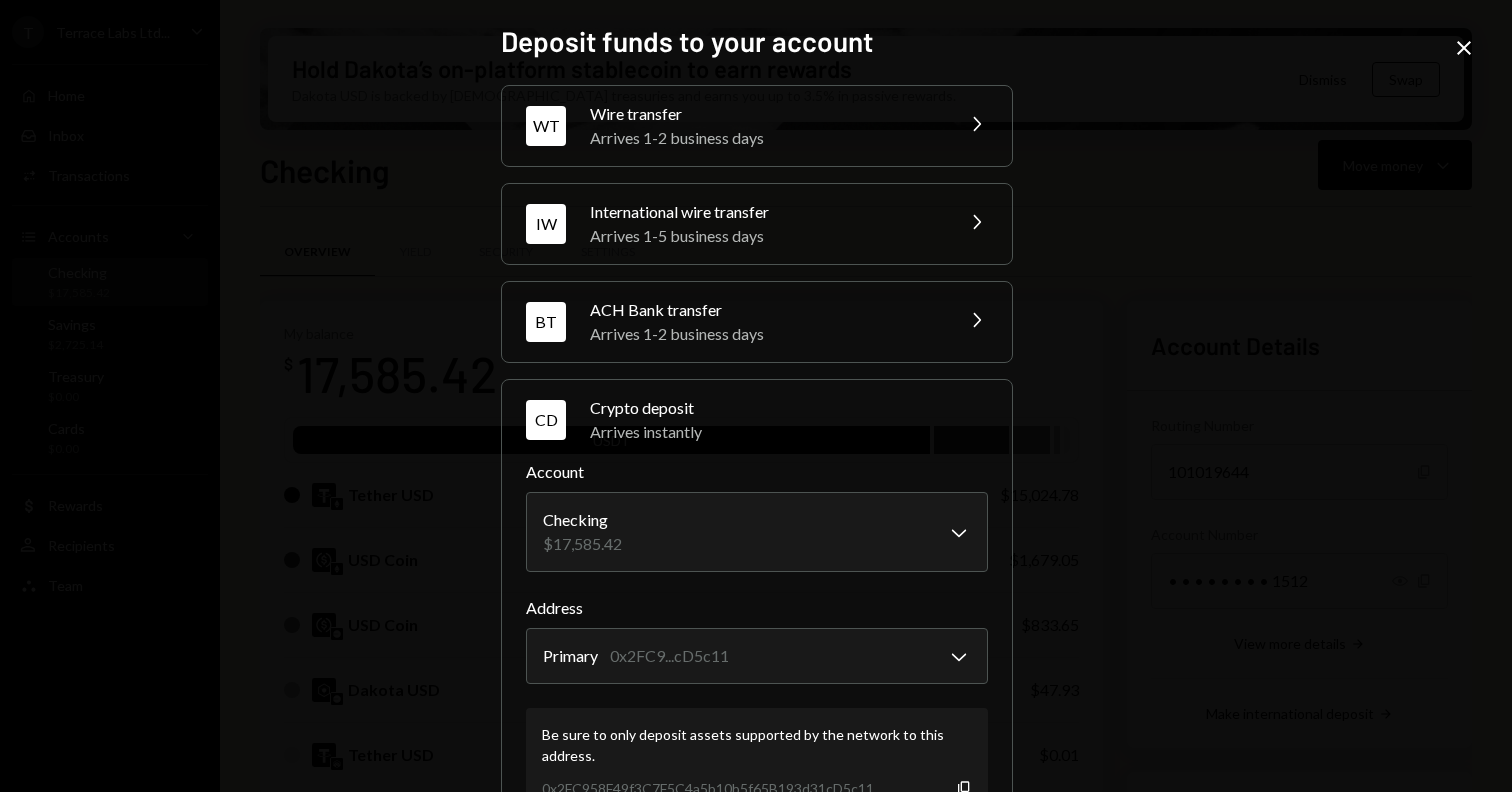 scroll, scrollTop: 115, scrollLeft: 0, axis: vertical 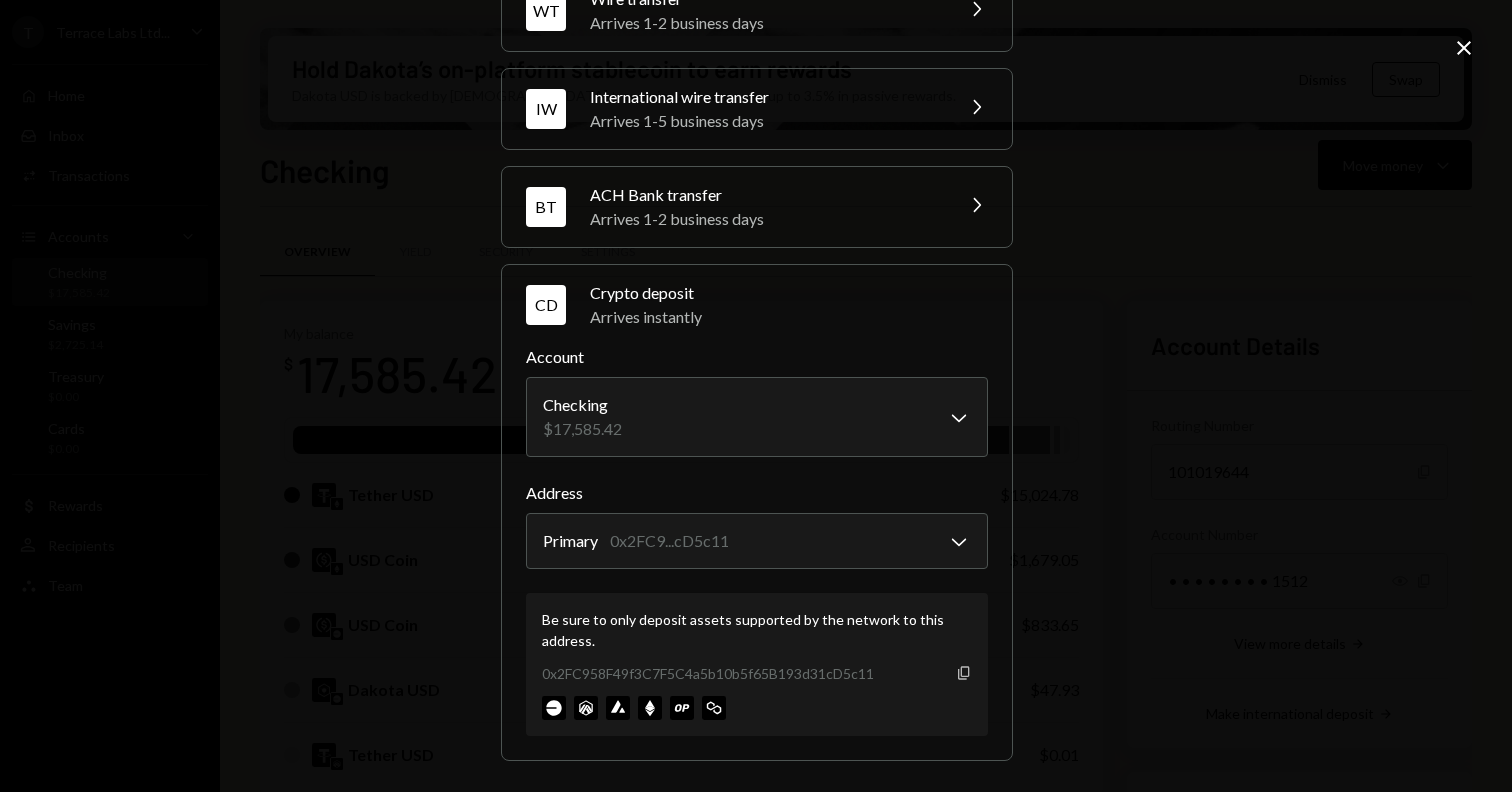 click on "Copy" 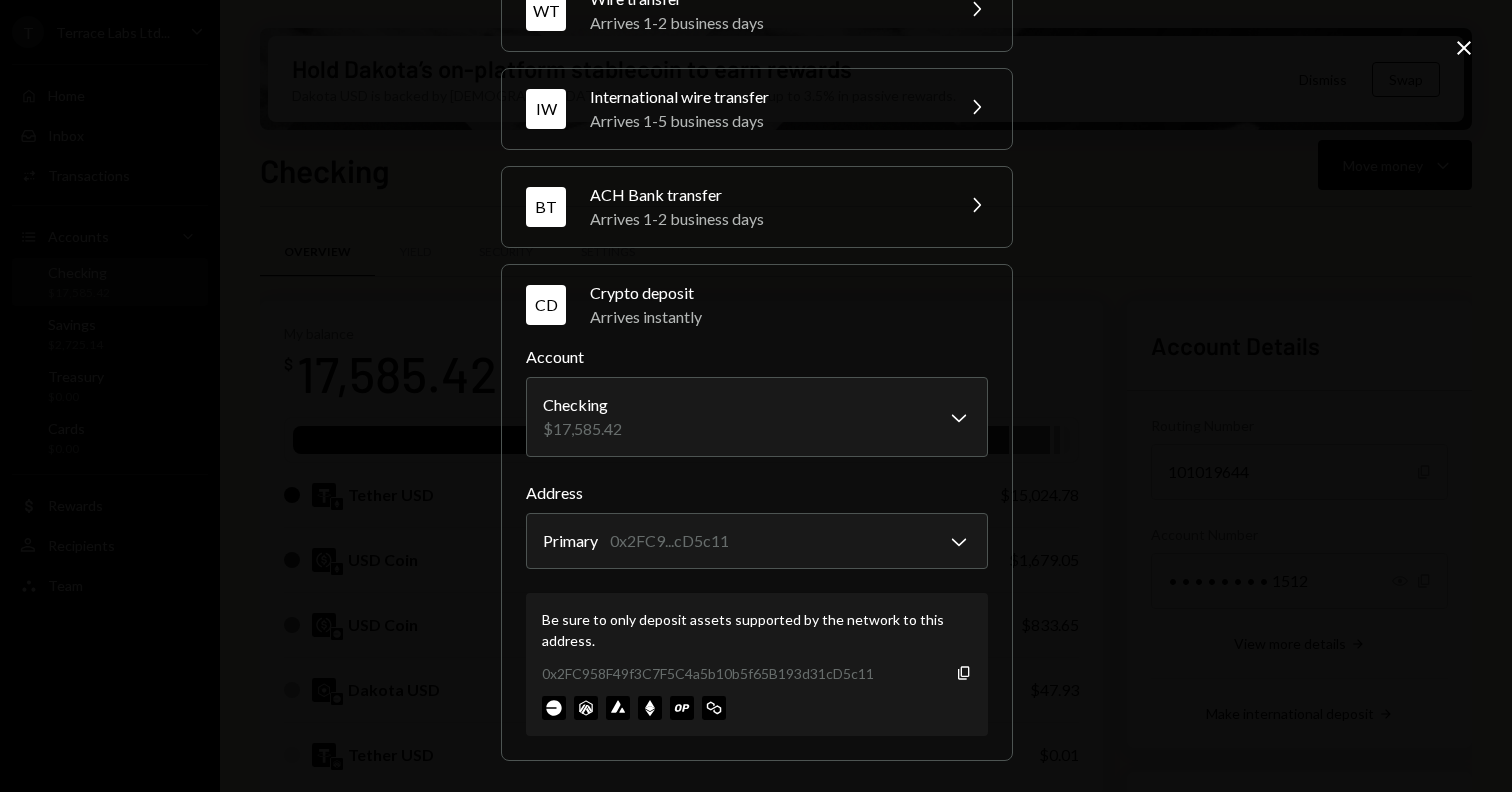 scroll, scrollTop: 0, scrollLeft: 0, axis: both 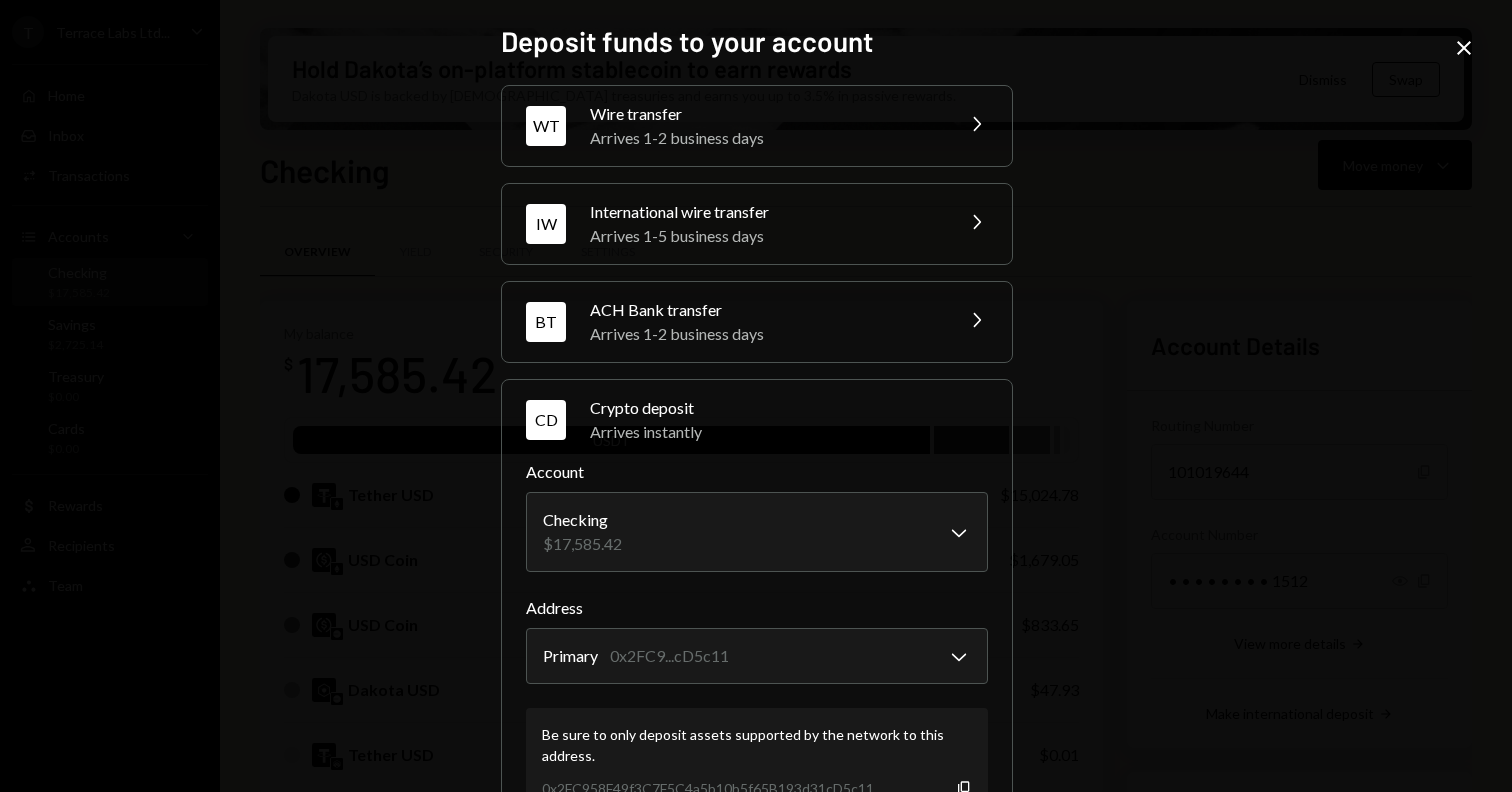 click on "Close" 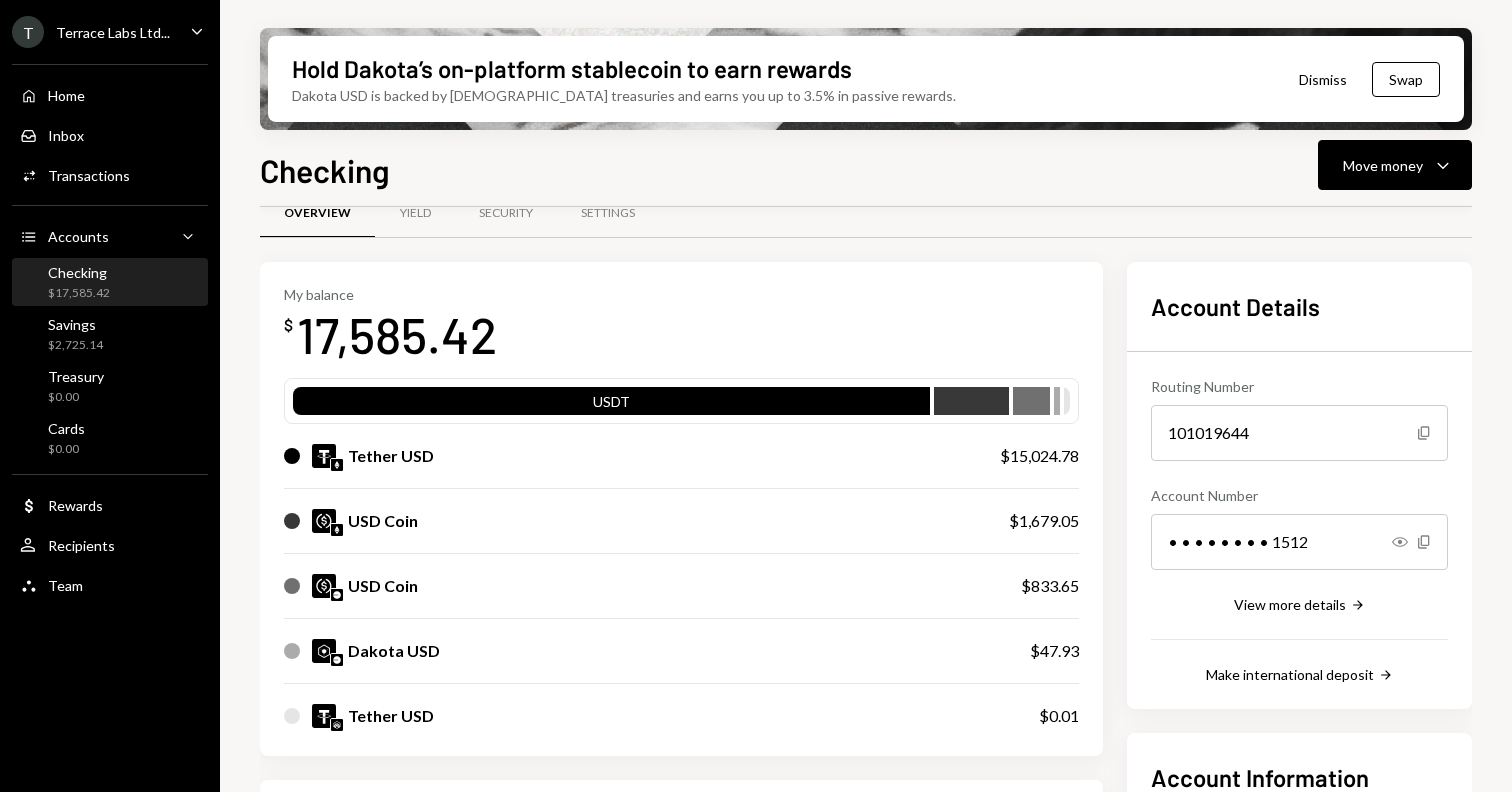 scroll, scrollTop: 40, scrollLeft: 0, axis: vertical 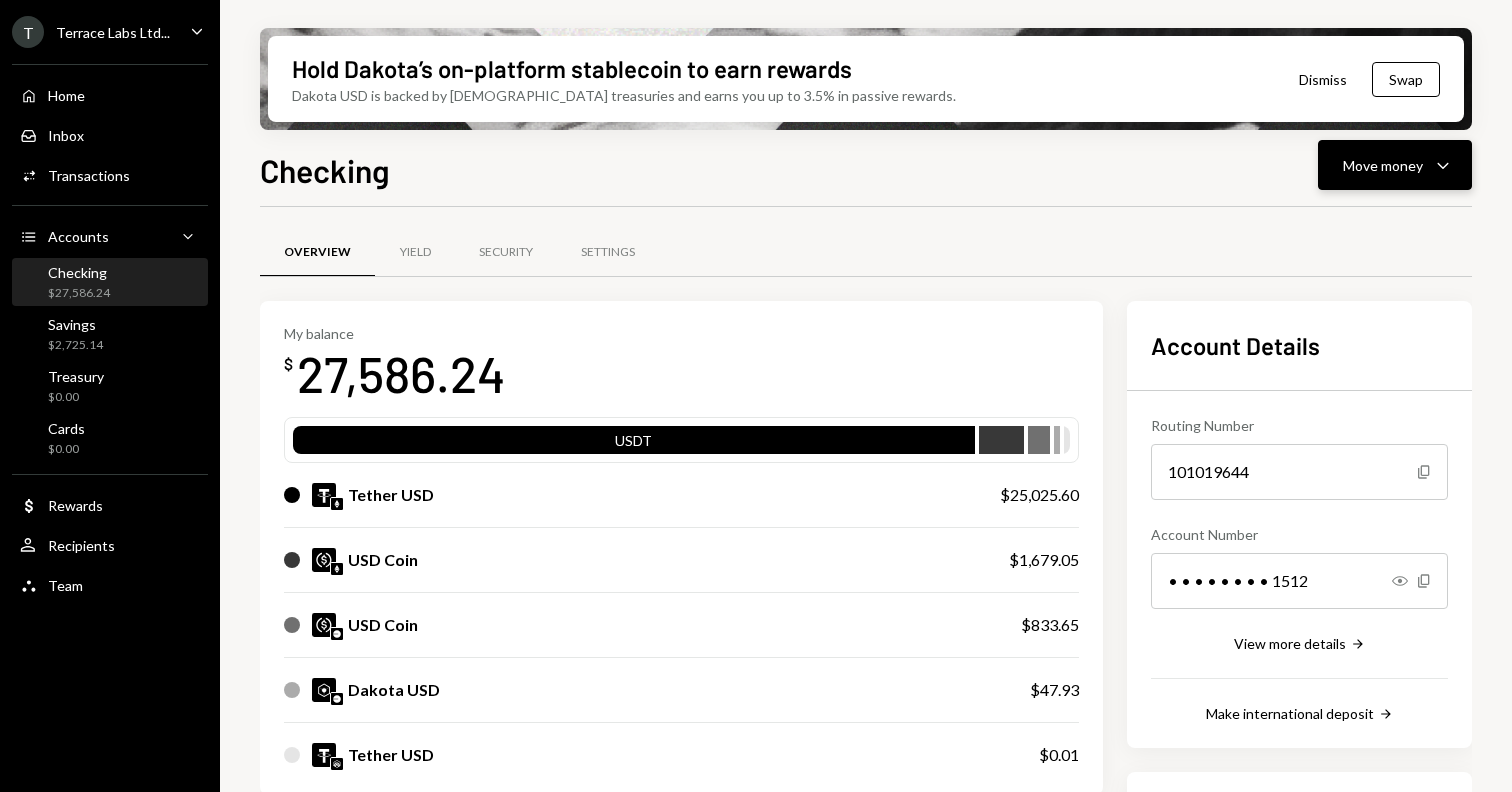 click on "Move money" at bounding box center (1383, 165) 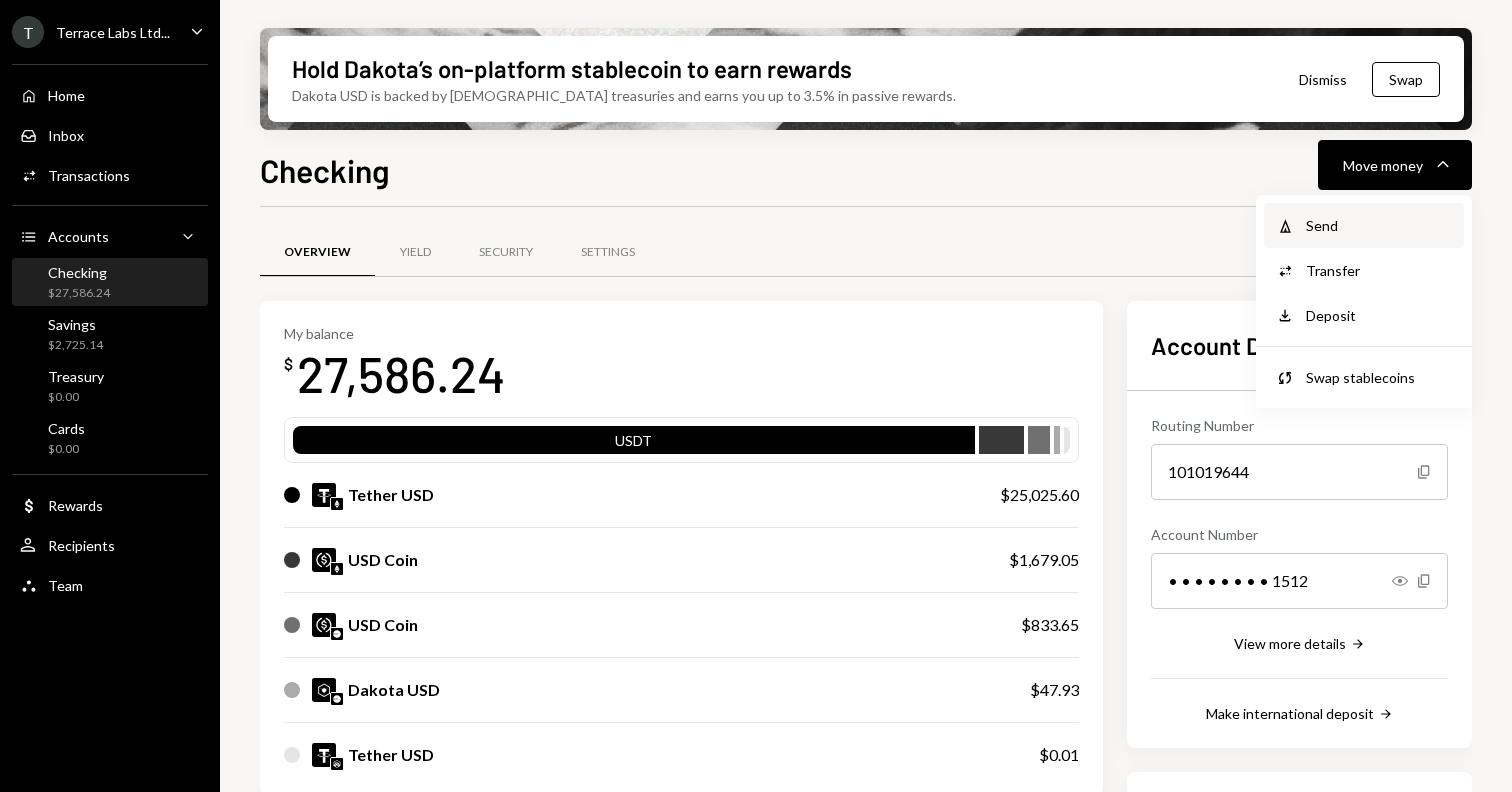 click on "Send" at bounding box center [1379, 225] 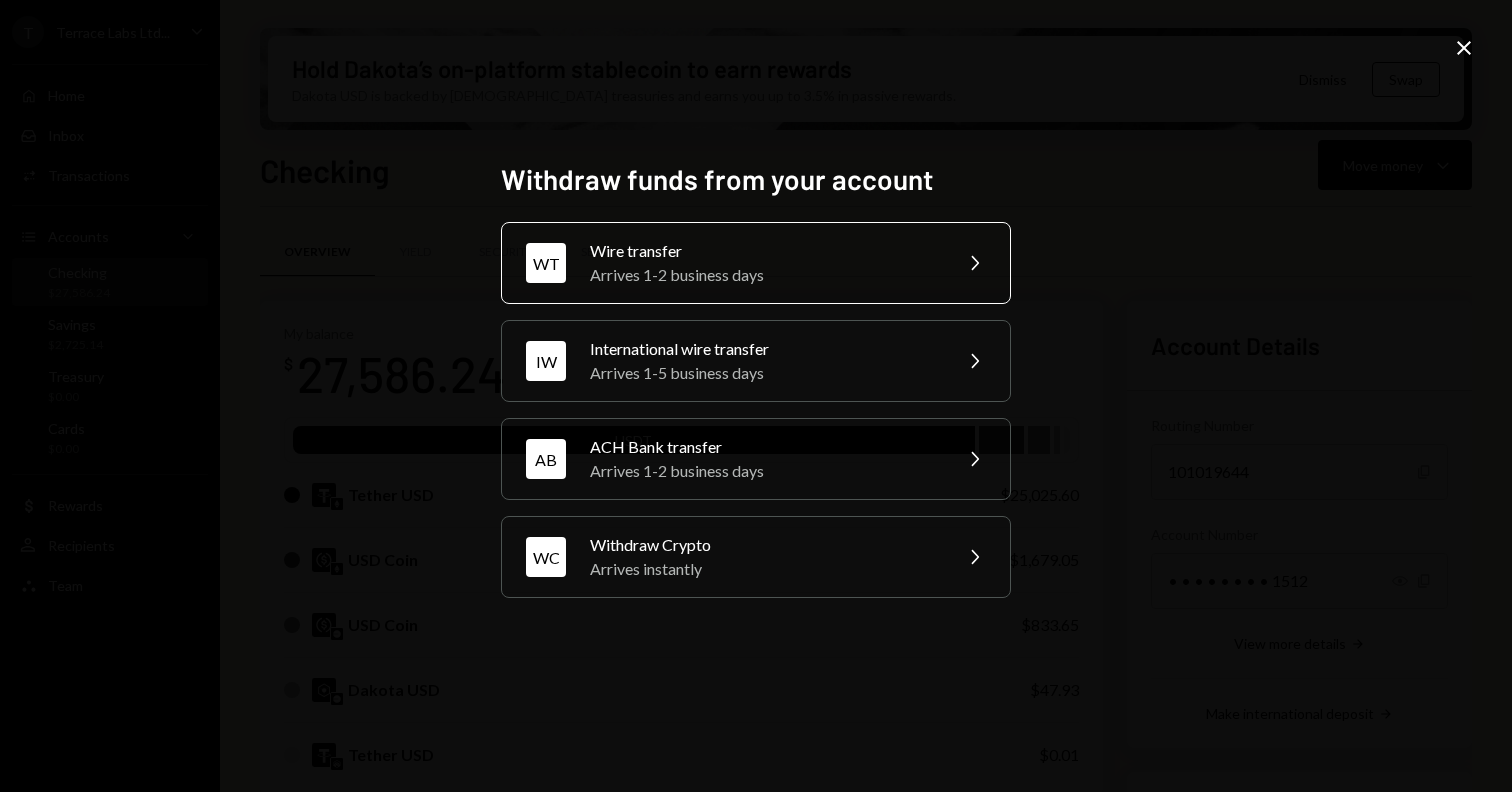 click on "Arrives 1-2 business days" at bounding box center [764, 275] 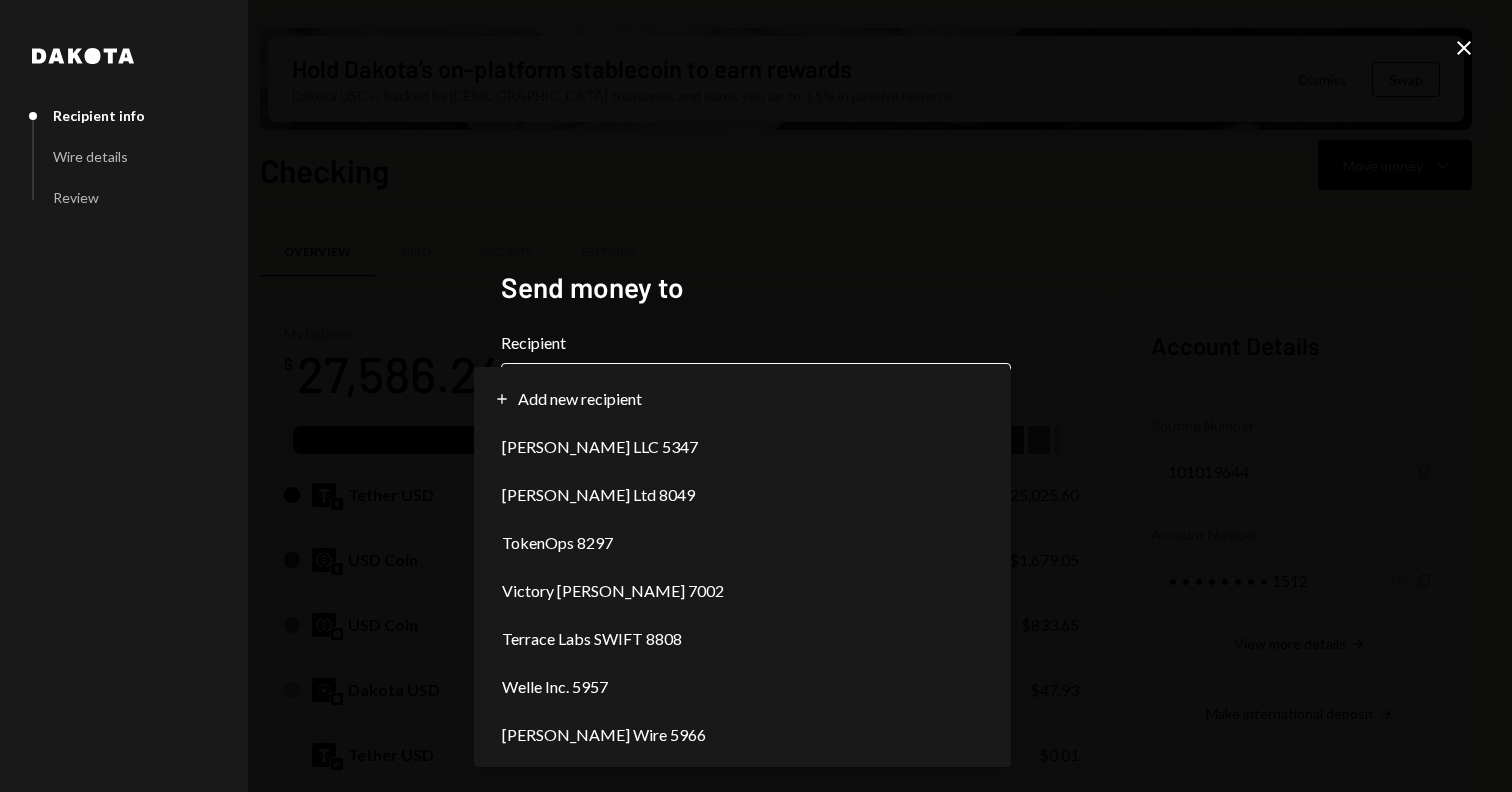 click on "T Terrace Labs Ltd... Caret Down Home Home Inbox Inbox Activities Transactions Accounts Accounts Caret Down Checking $27,586.24 Savings $2,725.14 Treasury $0.00 Cards $0.00 Dollar Rewards User Recipients Team Team Hold Dakota’s on-platform stablecoin to earn rewards Dakota USD is backed by U.S. treasuries and earns you up to 3.5% in passive rewards. Dismiss Swap Checking Move money Caret Down Overview Yield Security Settings My balance $ 27,586.24 USDT Tether USD $25,025.60 USD Coin $1,679.05 USD Coin $833.65 Dakota USD $47.93 Tether USD $0.01 Recent Transactions View all Type Initiated By Initiated At Status Deposit 10,000.82  USDT 0xa7e3...E1F62f Copy 07/08/25 12:00 PM Completed Deposit 14,998.9  USDT Gate.io 07/08/25 11:12 AM Completed Billing Drawdown Withdrawal 250  USDC Dakota System 07/03/25 5:30 PM Completed Bank Payment $16,000.00 Jesse Beller 07/01/25 11:34 AM Completed Bank Payment $30,042.02 Jesse Beller 07/01/25 11:32 AM Completed Account Details Routing Number 101019644 Copy Account Number" at bounding box center [756, 396] 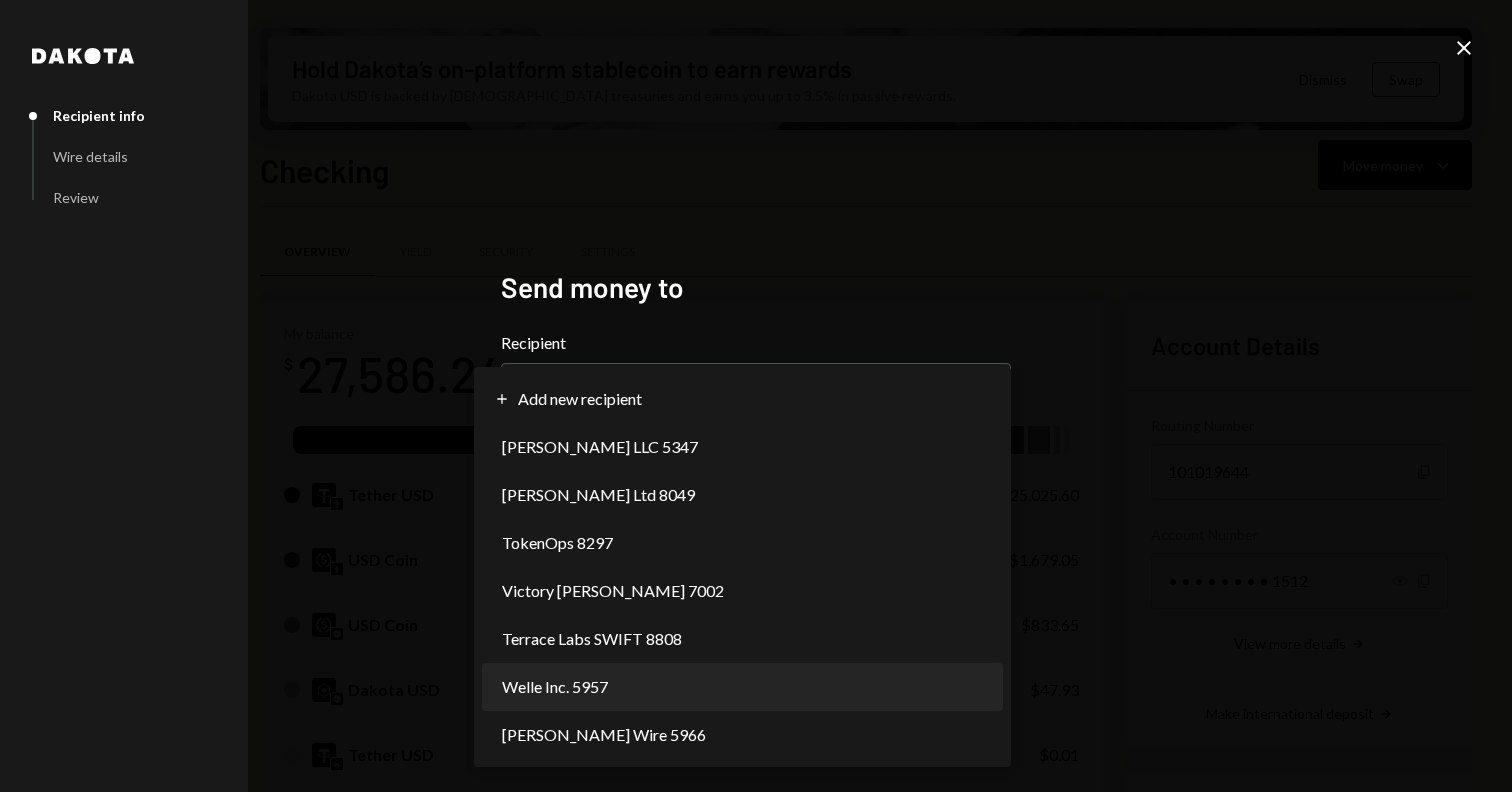 select on "**********" 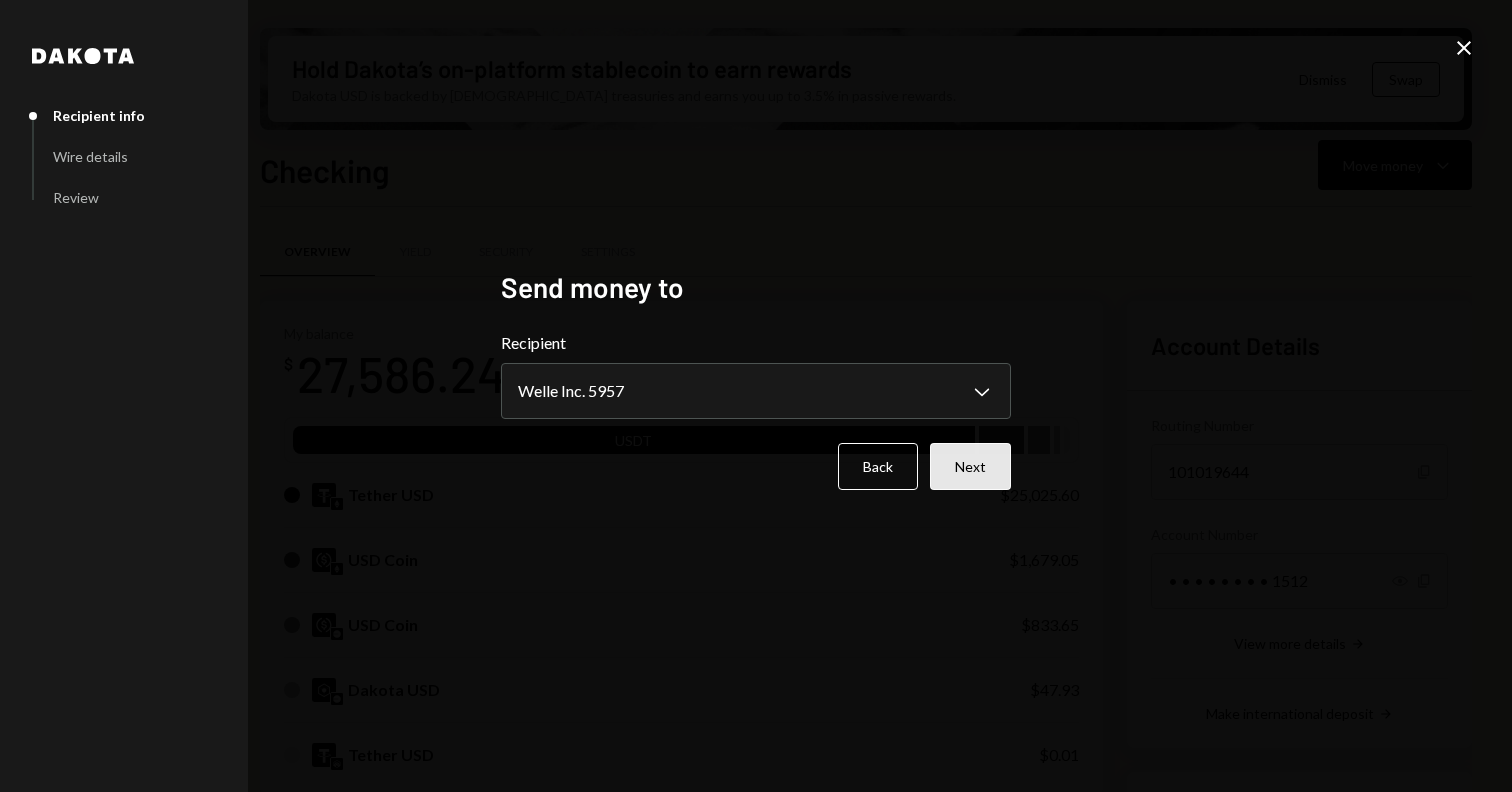 click on "Next" at bounding box center [970, 466] 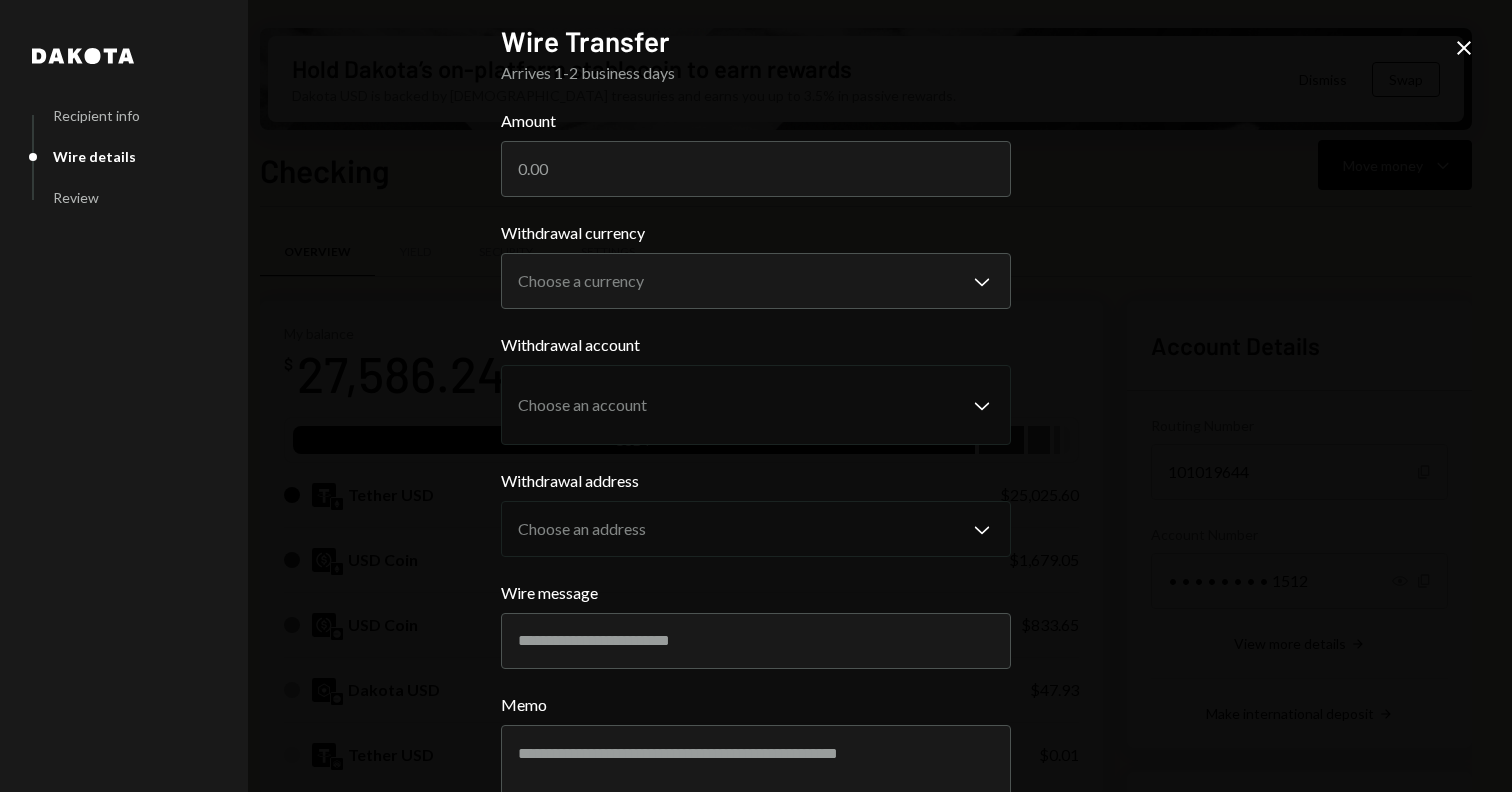 click on "**********" at bounding box center [756, 492] 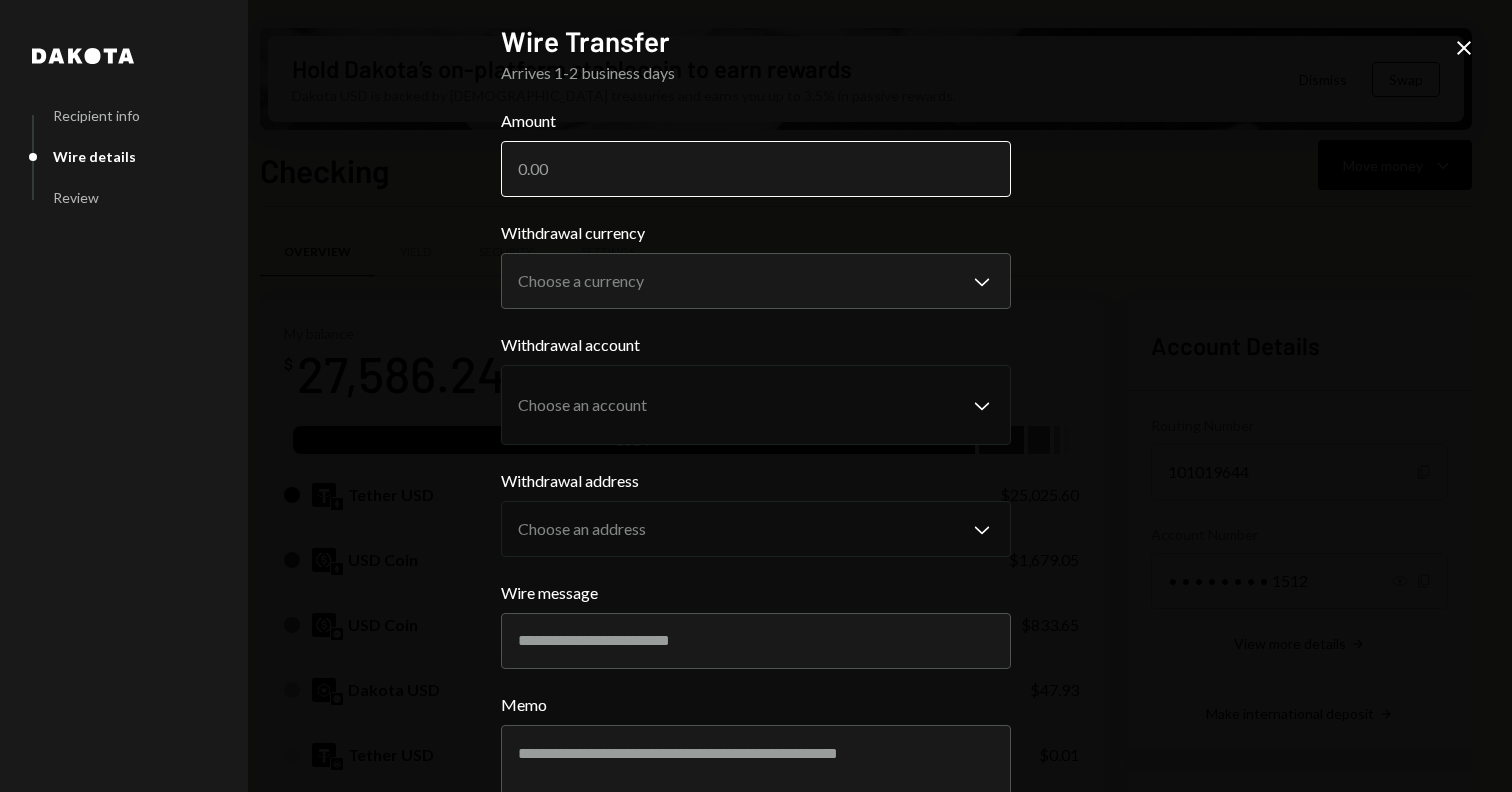 click on "Amount" at bounding box center [756, 169] 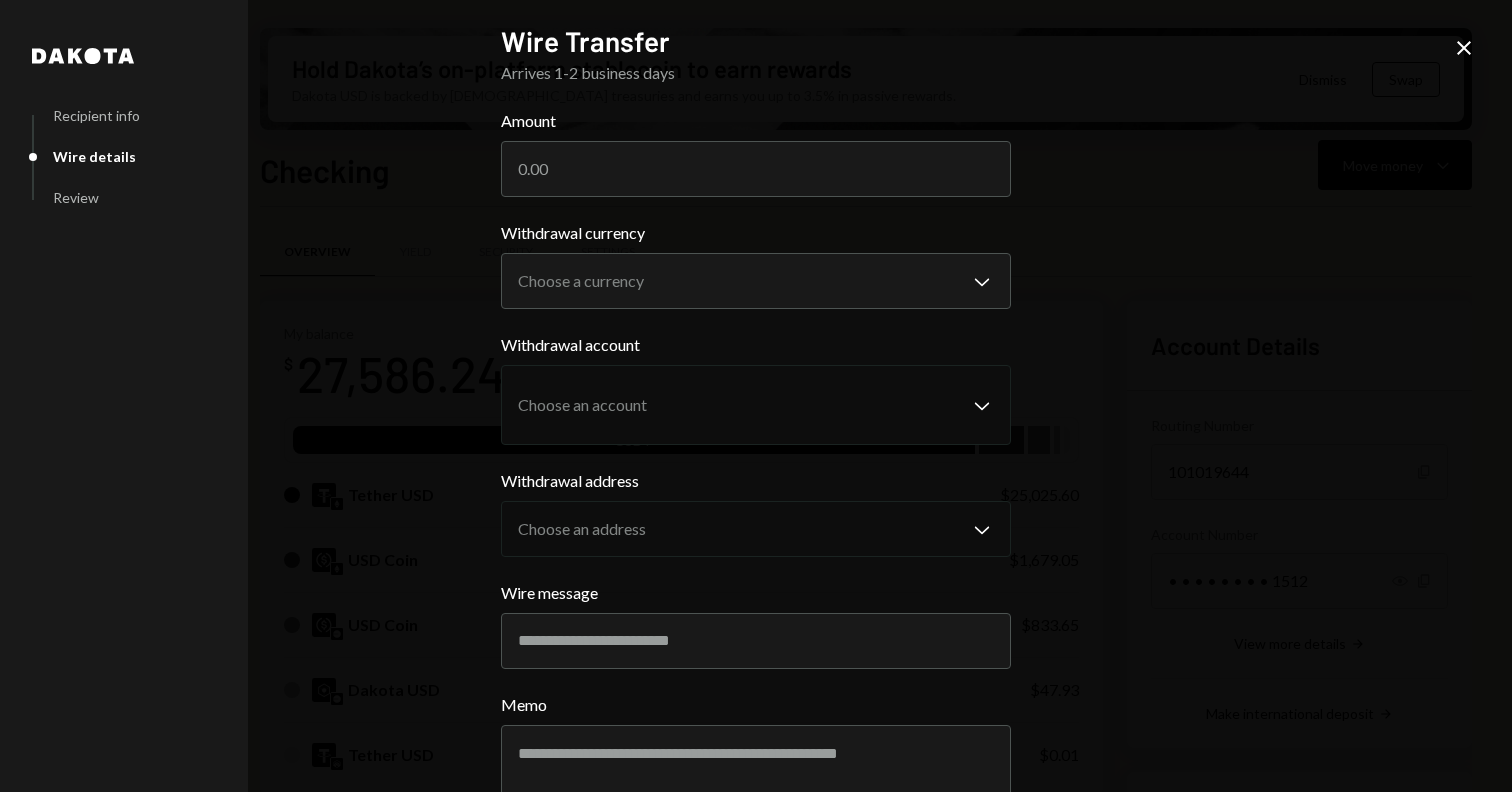 click on "Close" 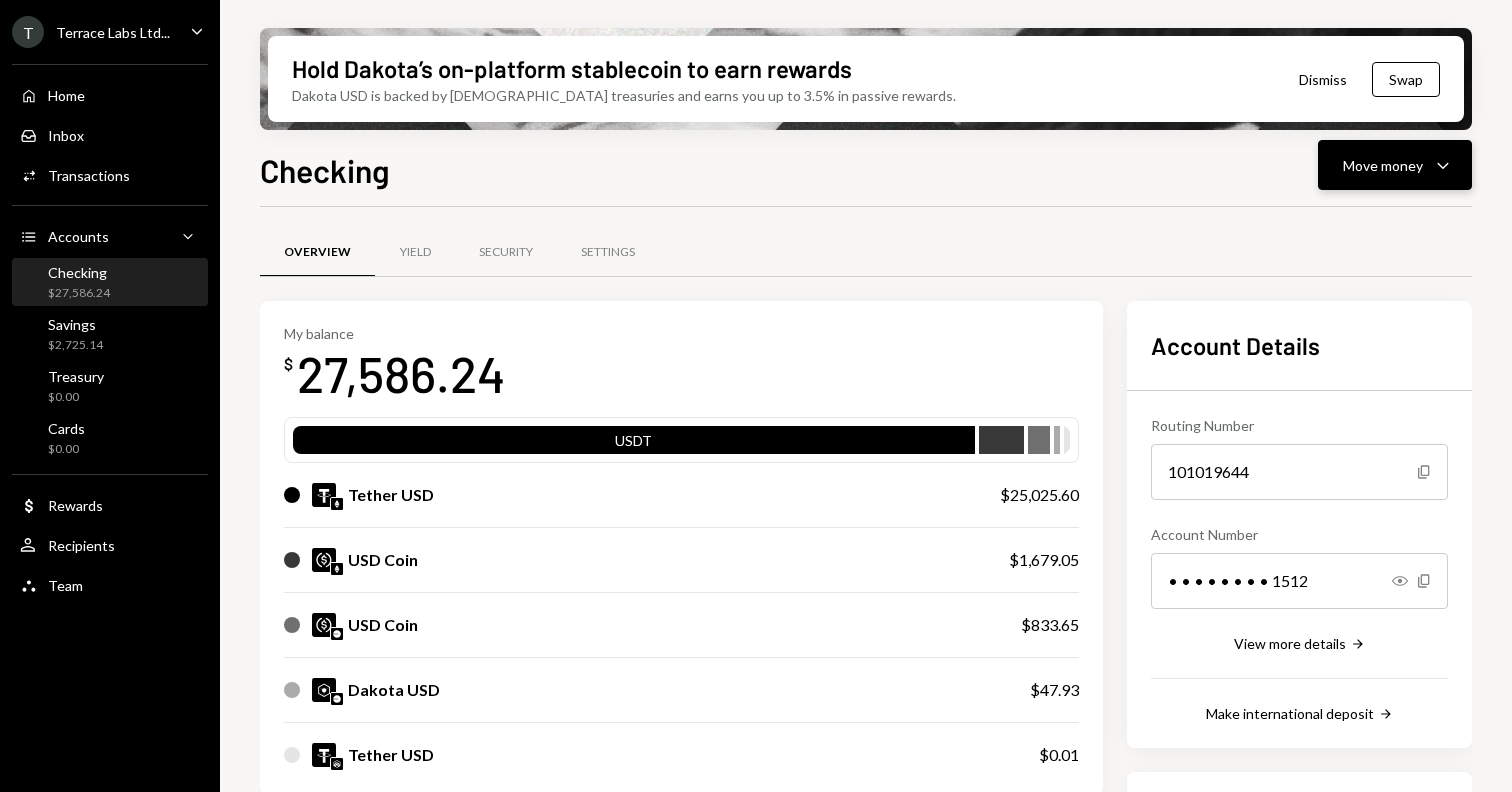 click on "Move money" at bounding box center (1383, 165) 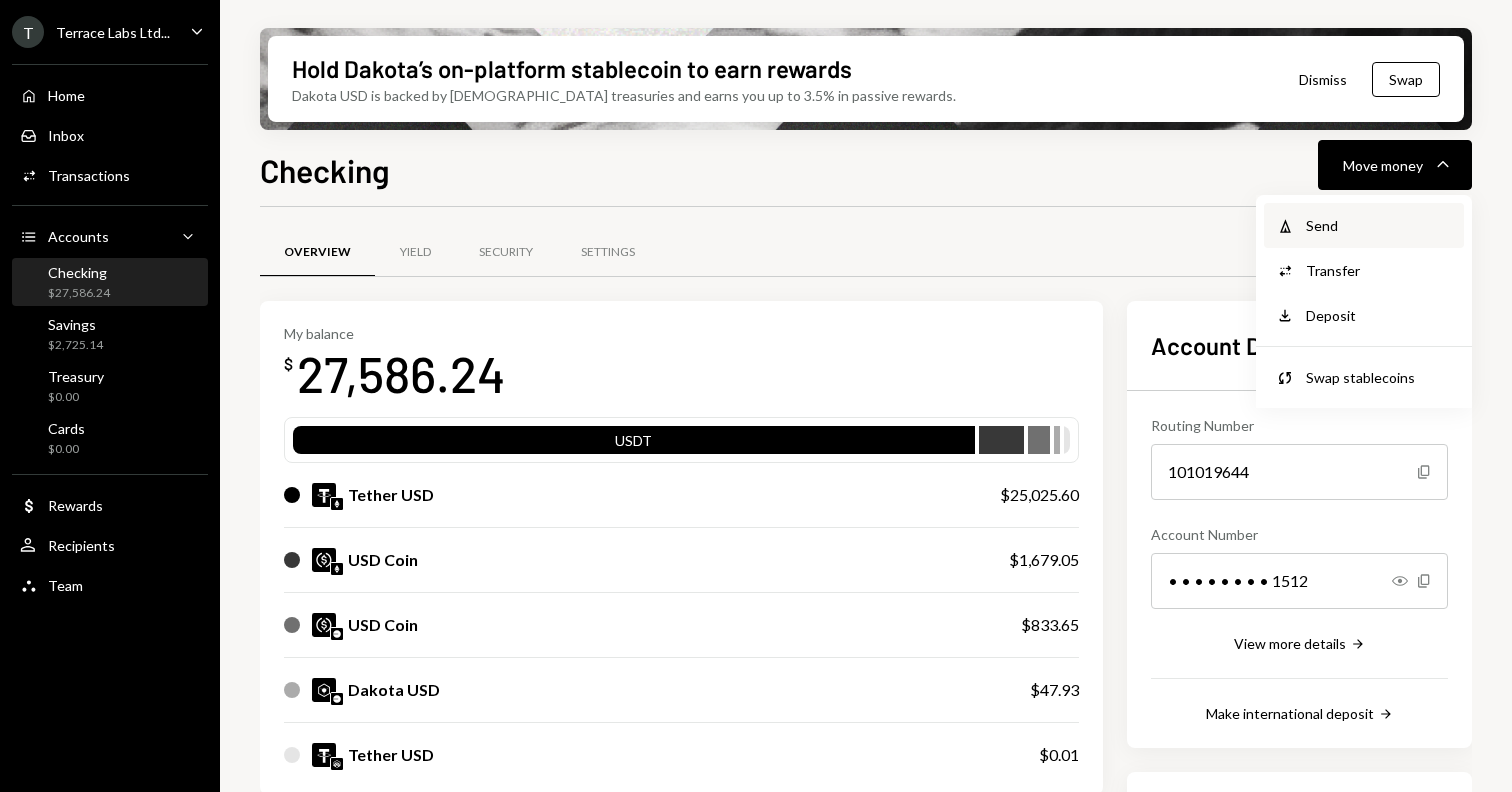 click on "Send" at bounding box center (1379, 225) 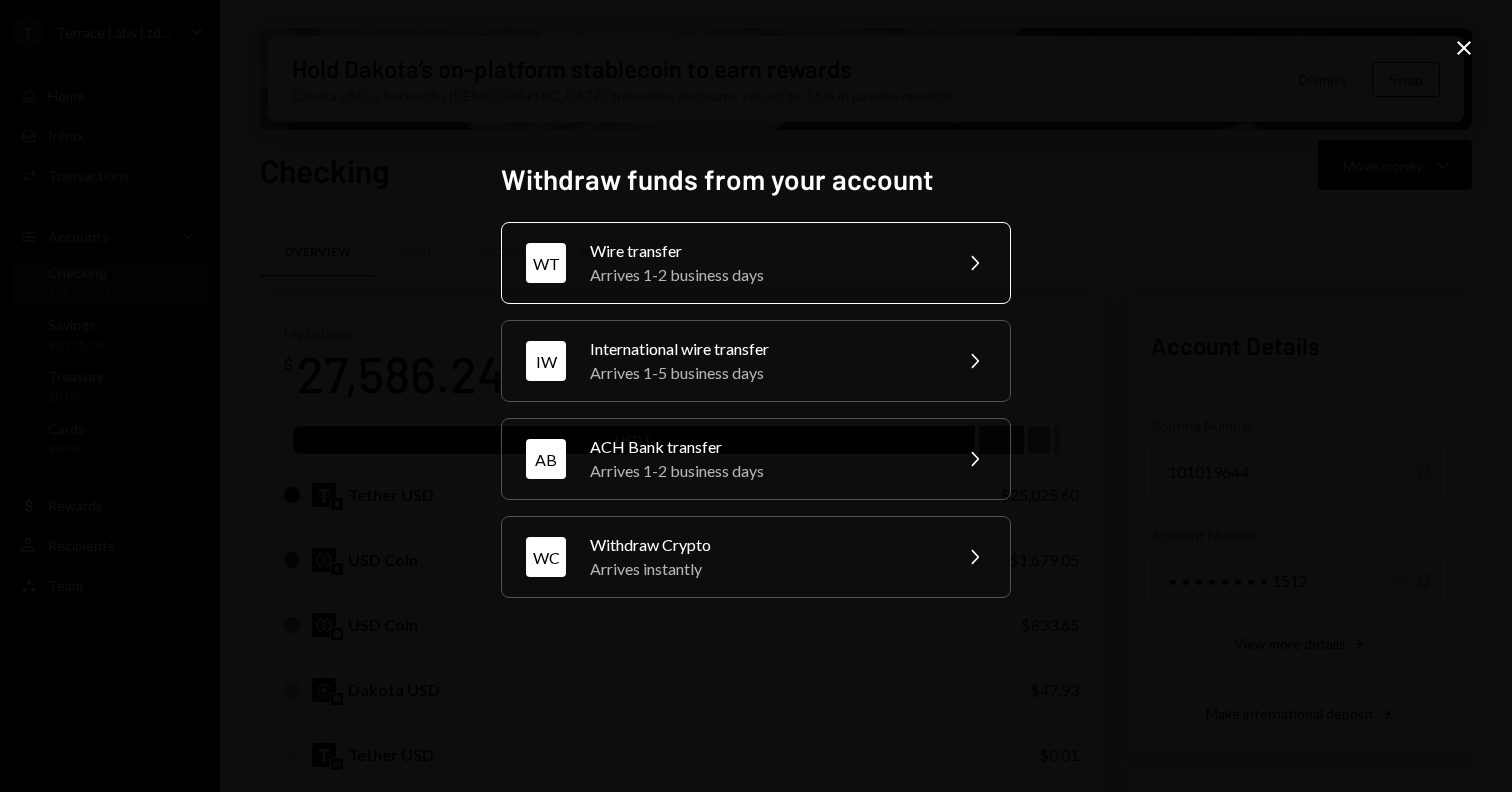 click on "WT Wire transfer Arrives 1-2 business days Chevron Right" at bounding box center (756, 263) 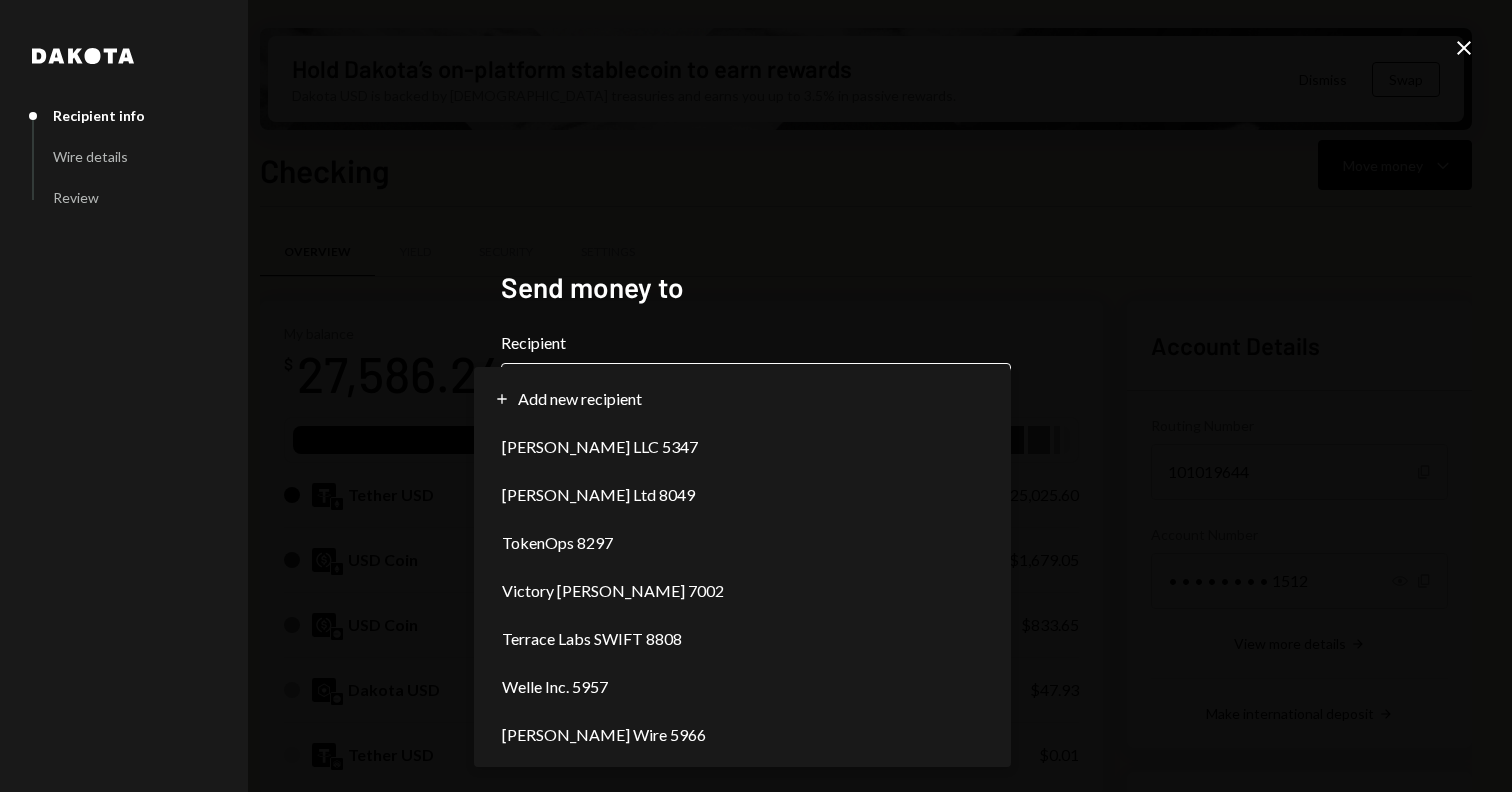 click on "T Terrace Labs Ltd... Caret Down Home Home Inbox Inbox Activities Transactions Accounts Accounts Caret Down Checking $27,586.24 Savings $2,725.14 Treasury $0.00 Cards $0.00 Dollar Rewards User Recipients Team Team Hold Dakota’s on-platform stablecoin to earn rewards Dakota USD is backed by U.S. treasuries and earns you up to 3.5% in passive rewards. Dismiss Swap Checking Move money Caret Down Overview Yield Security Settings My balance $ 27,586.24 USDT Tether USD $25,025.60 USD Coin $1,679.05 USD Coin $833.65 Dakota USD $47.93 Tether USD $0.01 Recent Transactions View all Type Initiated By Initiated At Status Deposit 10,000.82  USDT 0xa7e3...E1F62f Copy 07/08/25 12:00 PM Completed Deposit 14,998.9  USDT Gate.io 07/08/25 11:12 AM Completed Billing Drawdown Withdrawal 250  USDC Dakota System 07/03/25 5:30 PM Completed Bank Payment $16,000.00 Jesse Beller 07/01/25 11:34 AM Completed Bank Payment $30,042.02 Jesse Beller 07/01/25 11:32 AM Completed Account Details Routing Number 101019644 Copy Account Number" at bounding box center [756, 396] 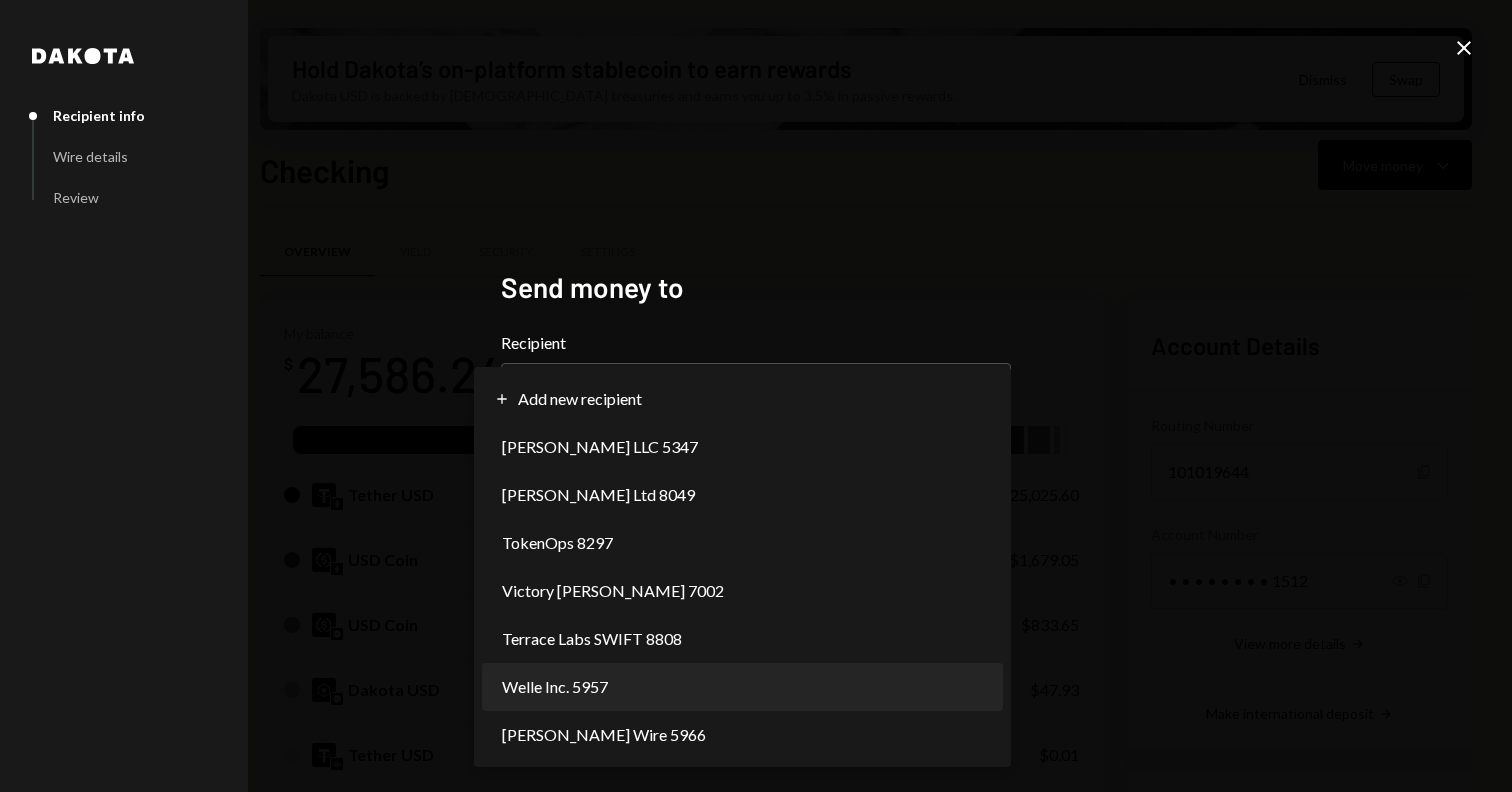 select on "**********" 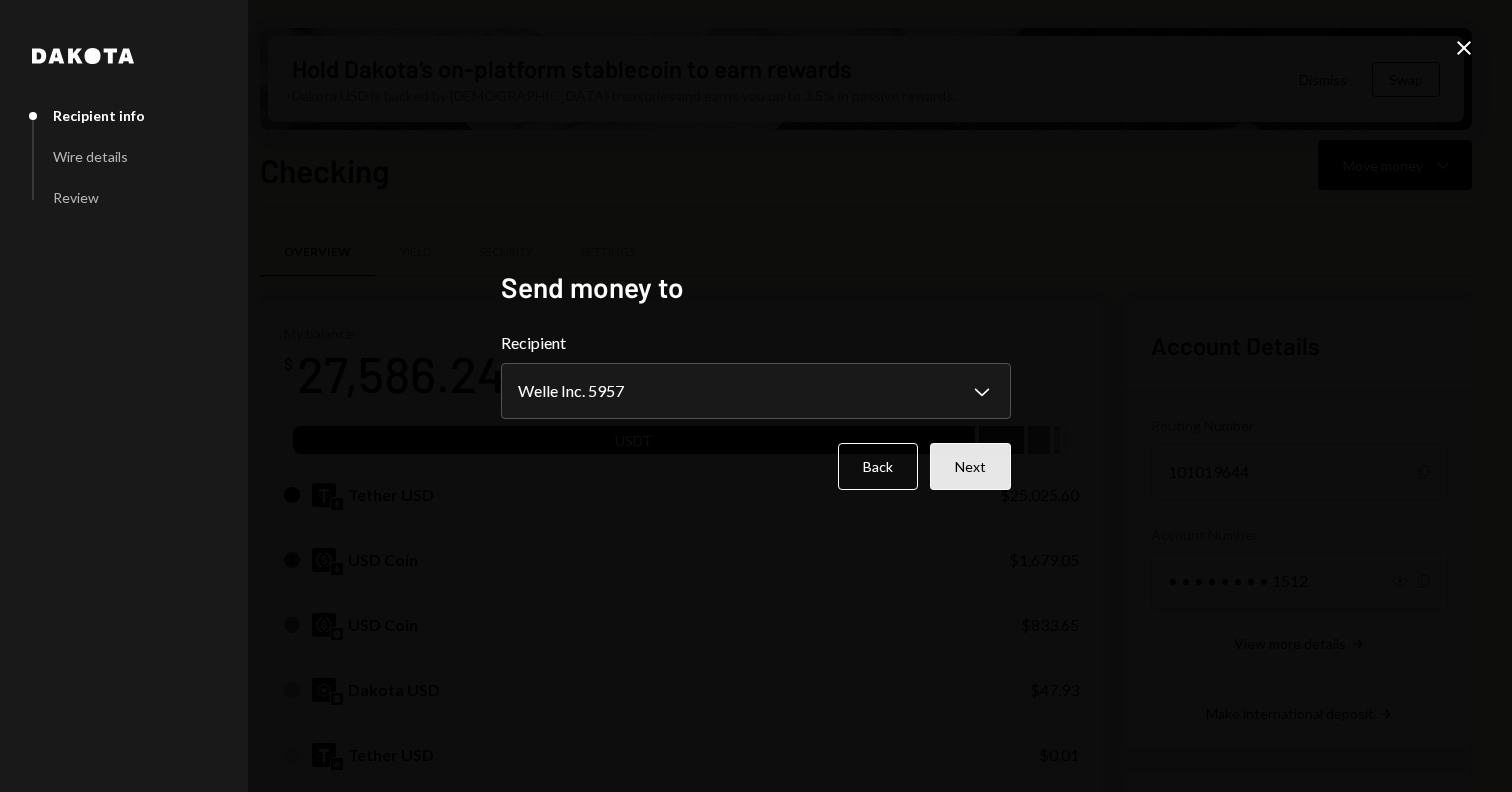click on "Next" at bounding box center (970, 466) 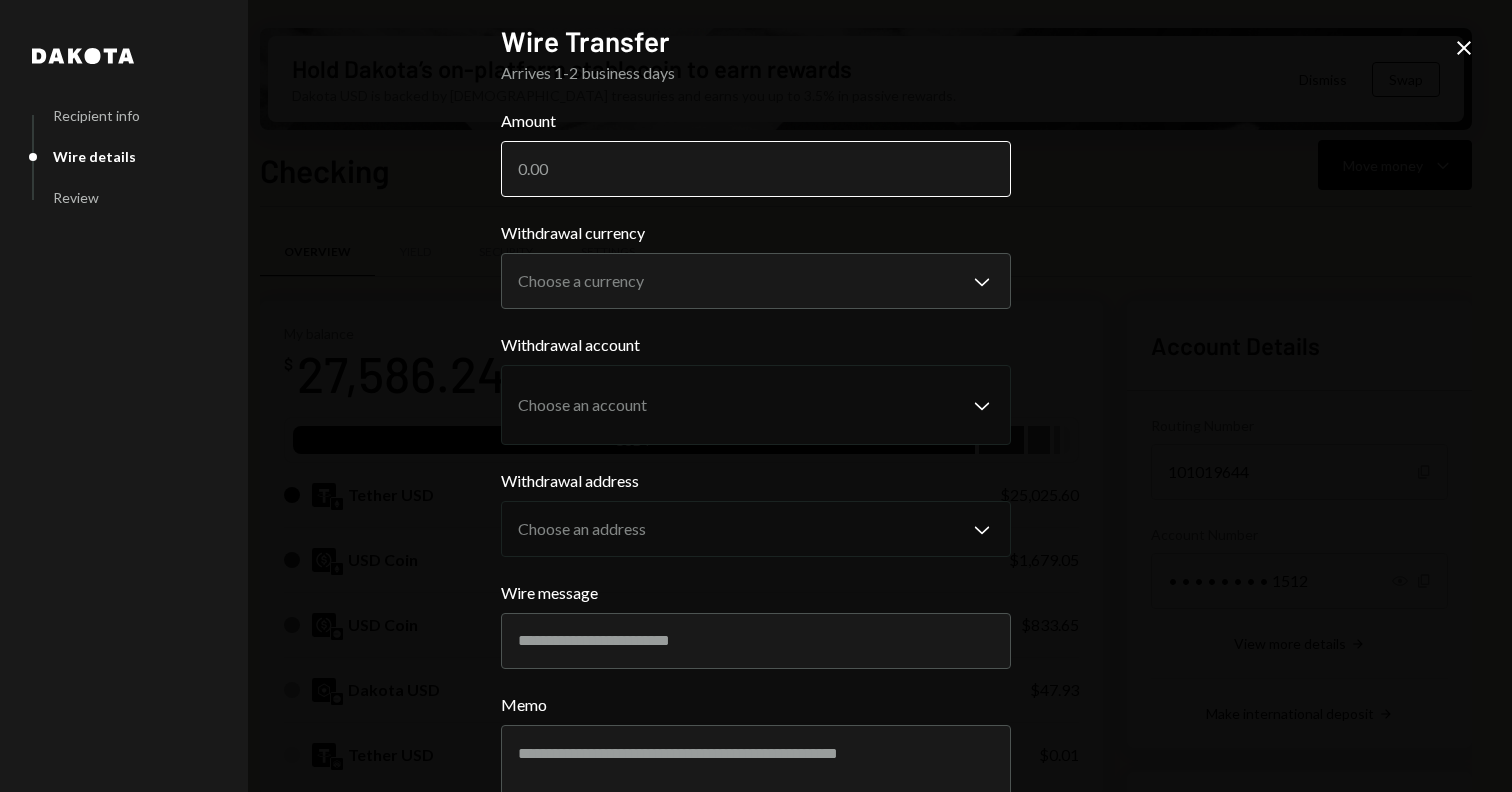 click on "Amount" at bounding box center (756, 169) 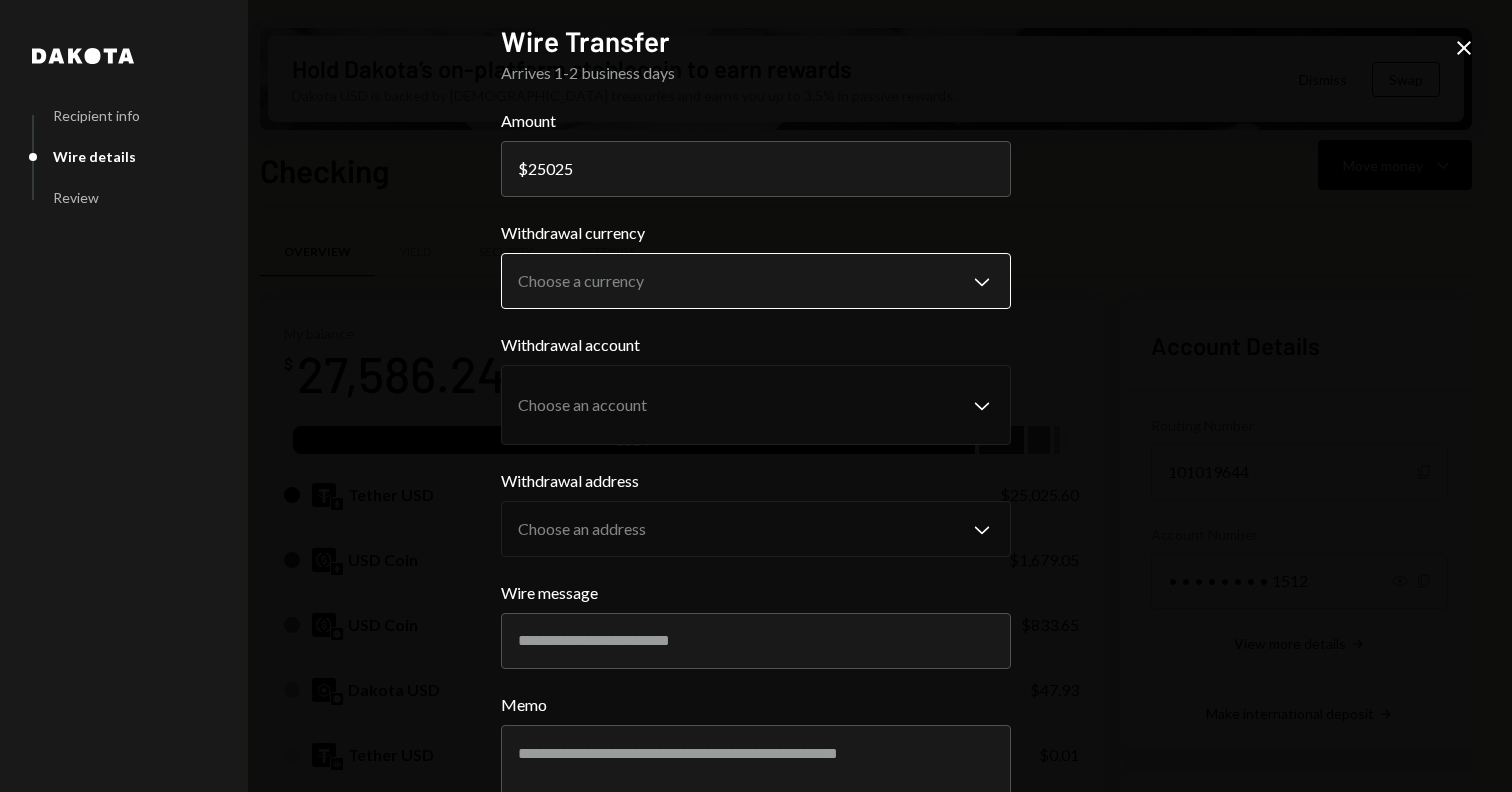 type on "25025" 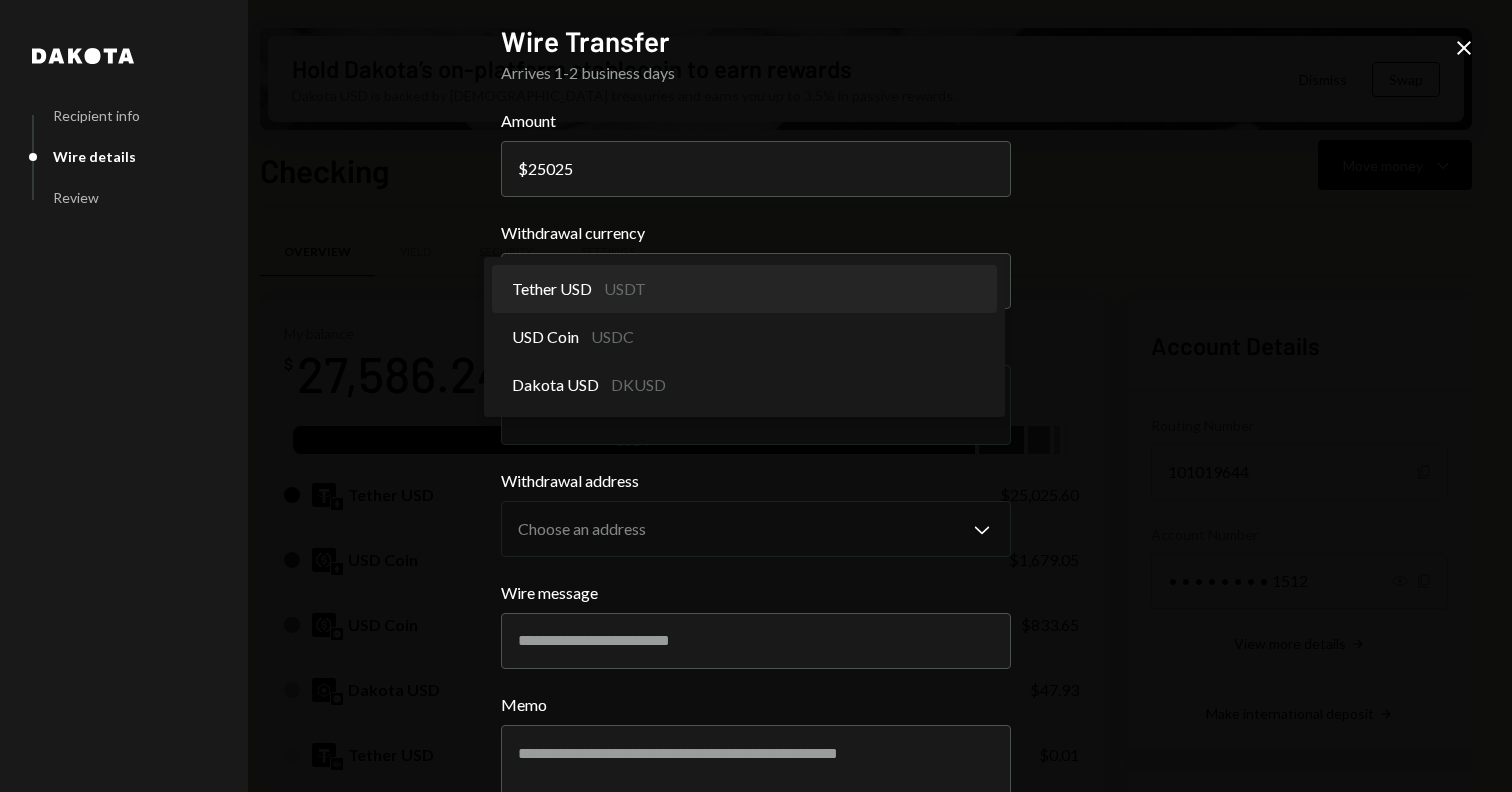 select on "****" 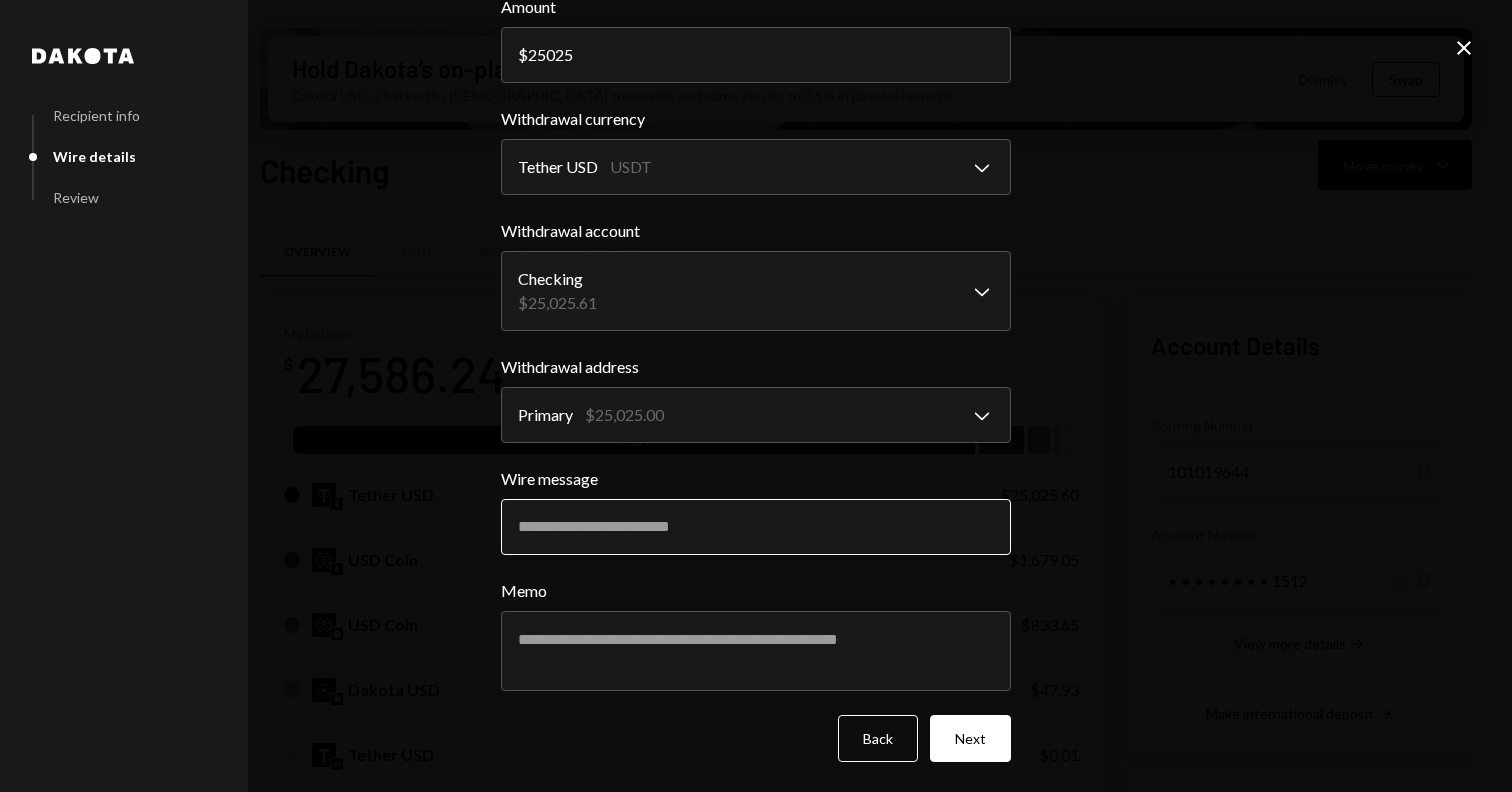 scroll, scrollTop: 115, scrollLeft: 0, axis: vertical 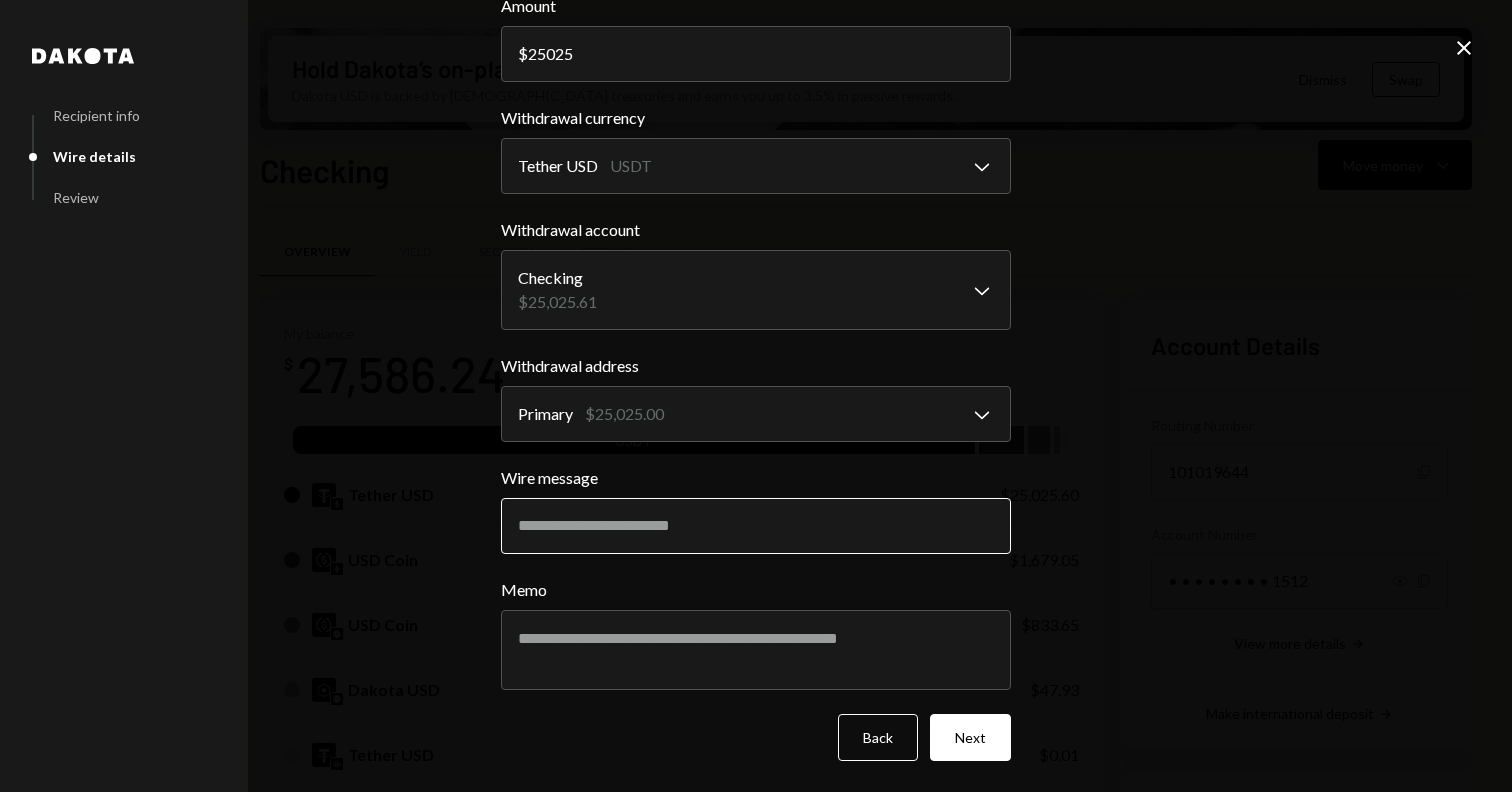 click on "Wire message" at bounding box center (756, 526) 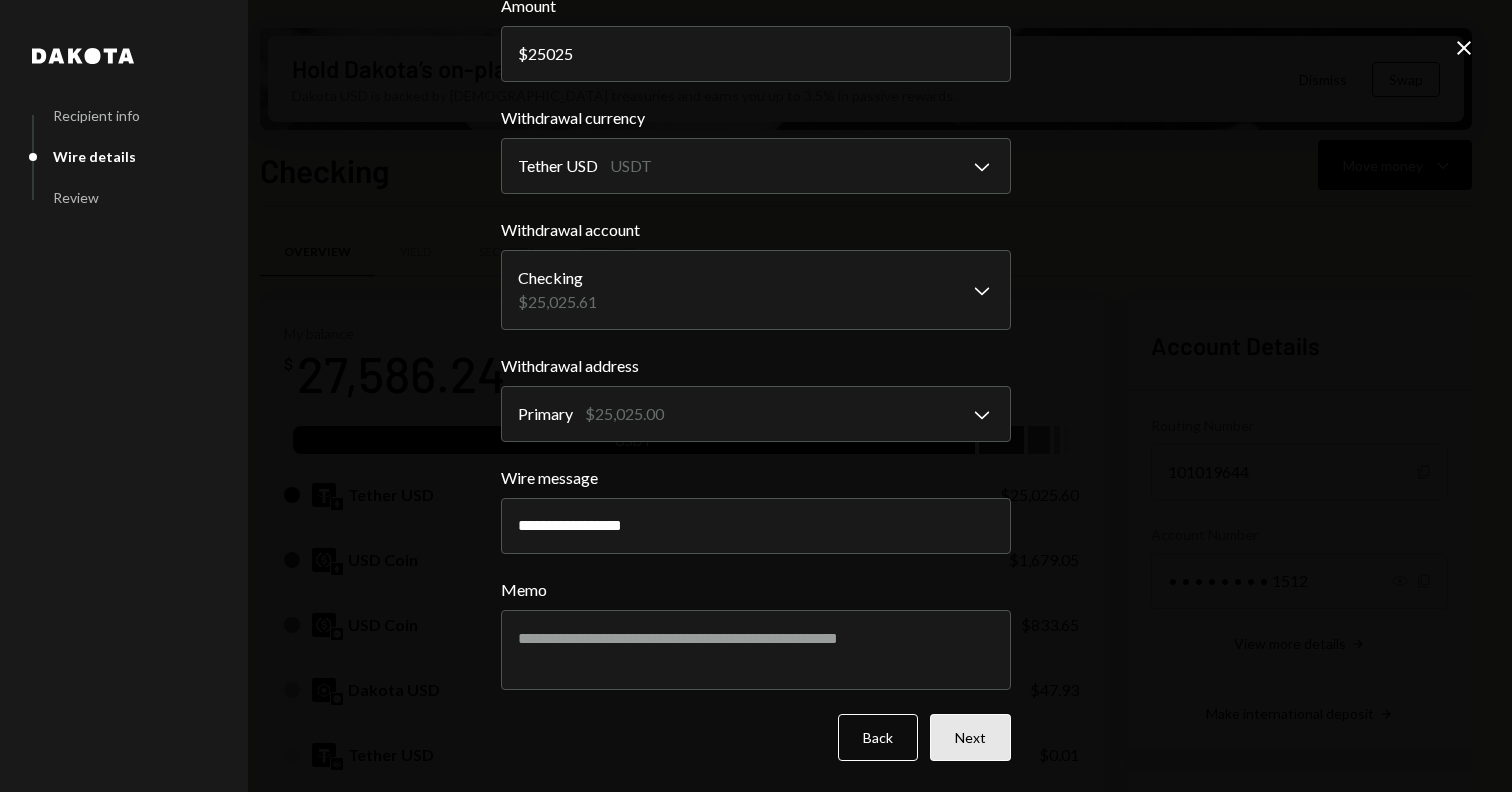 type on "**********" 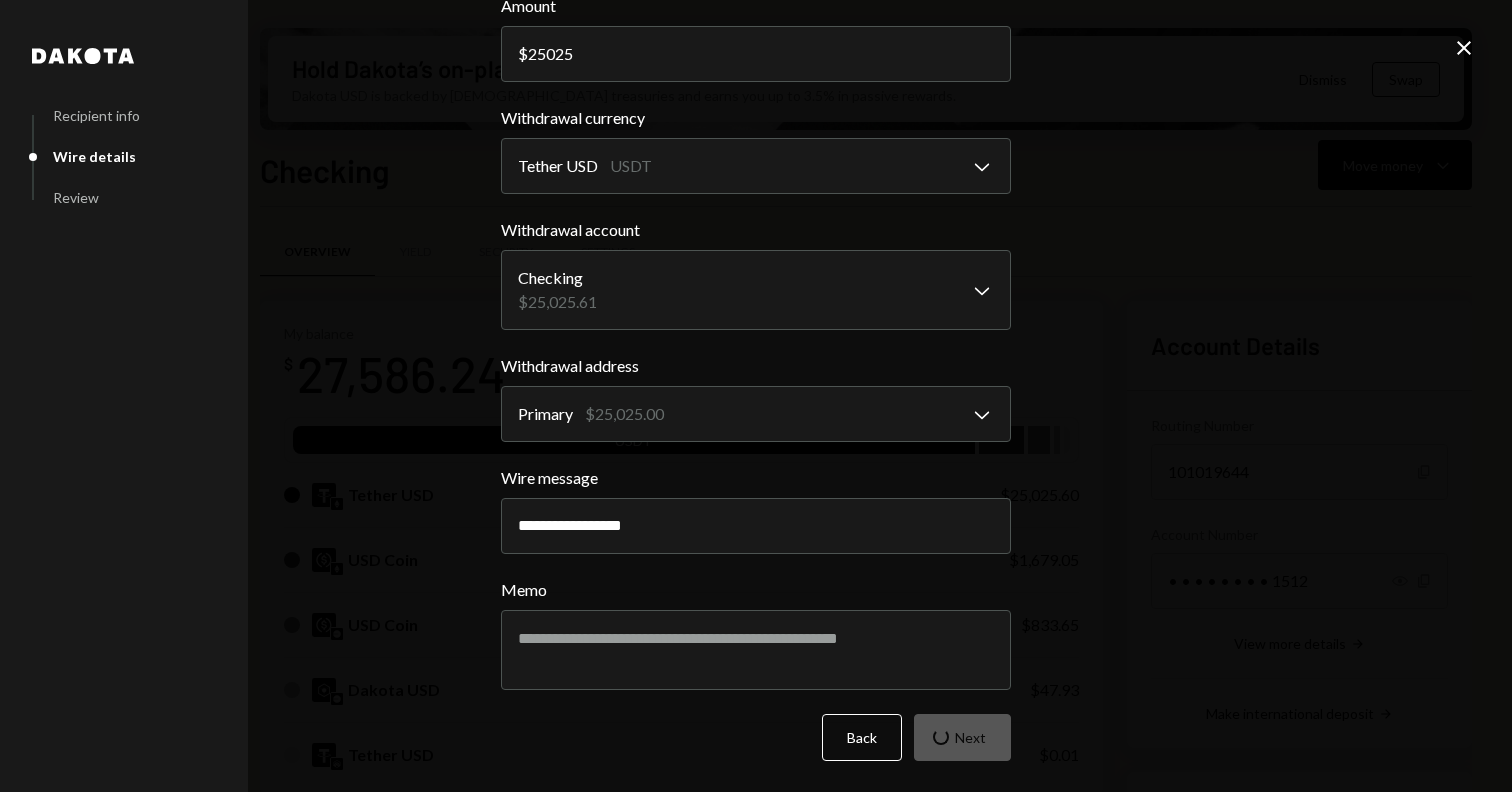 scroll, scrollTop: 0, scrollLeft: 0, axis: both 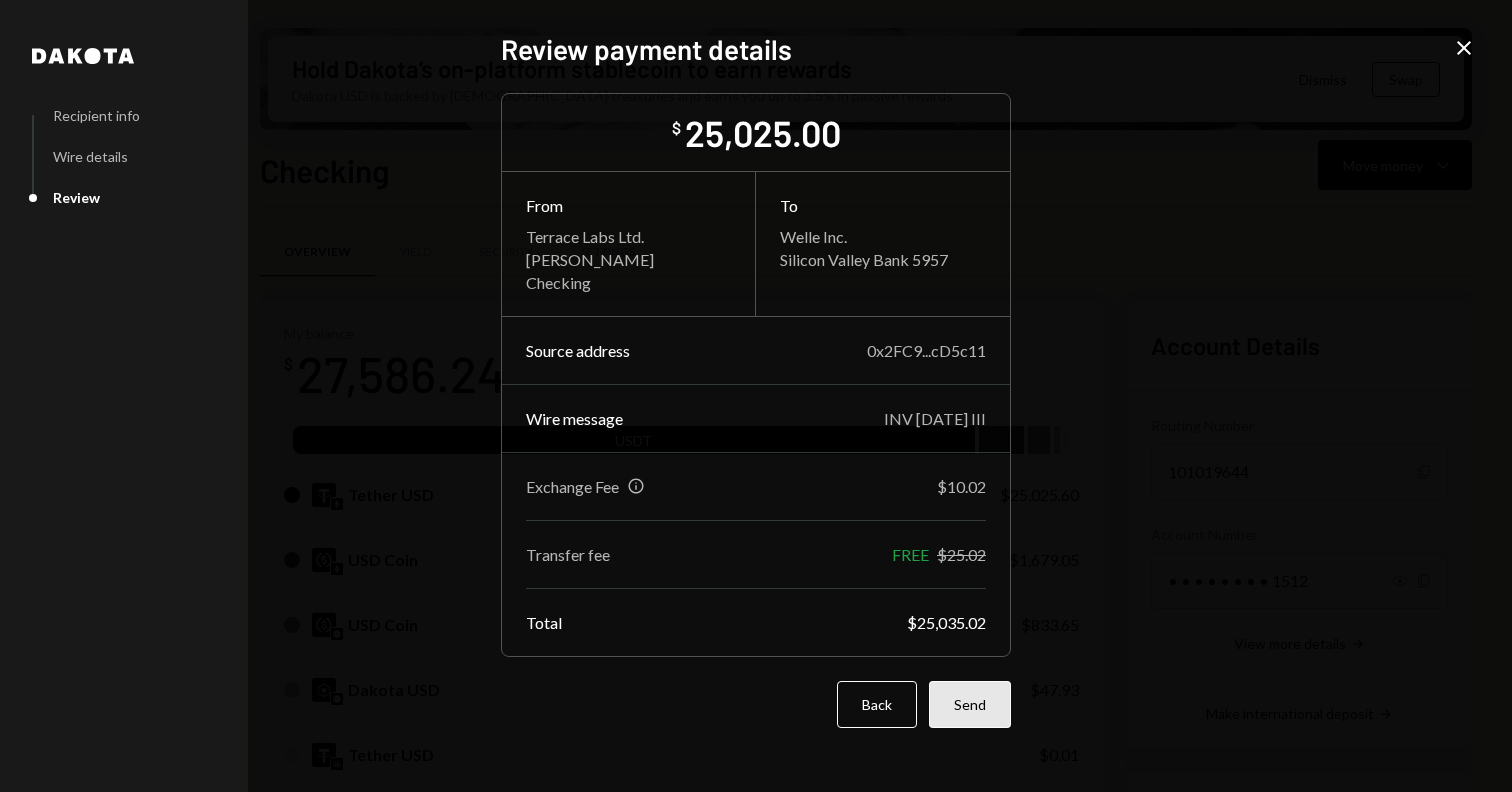 click on "Send" at bounding box center (970, 704) 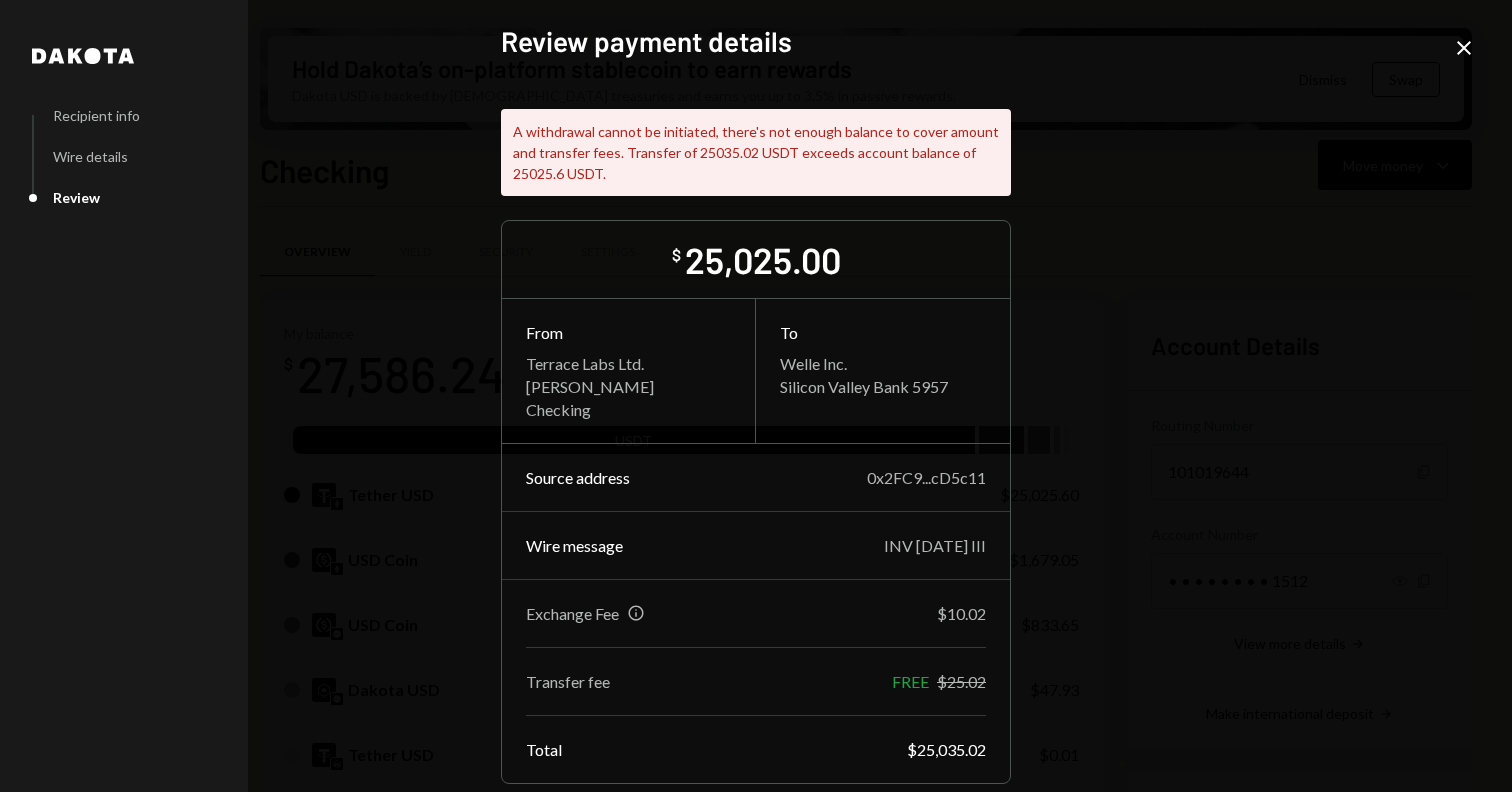 scroll, scrollTop: 99, scrollLeft: 0, axis: vertical 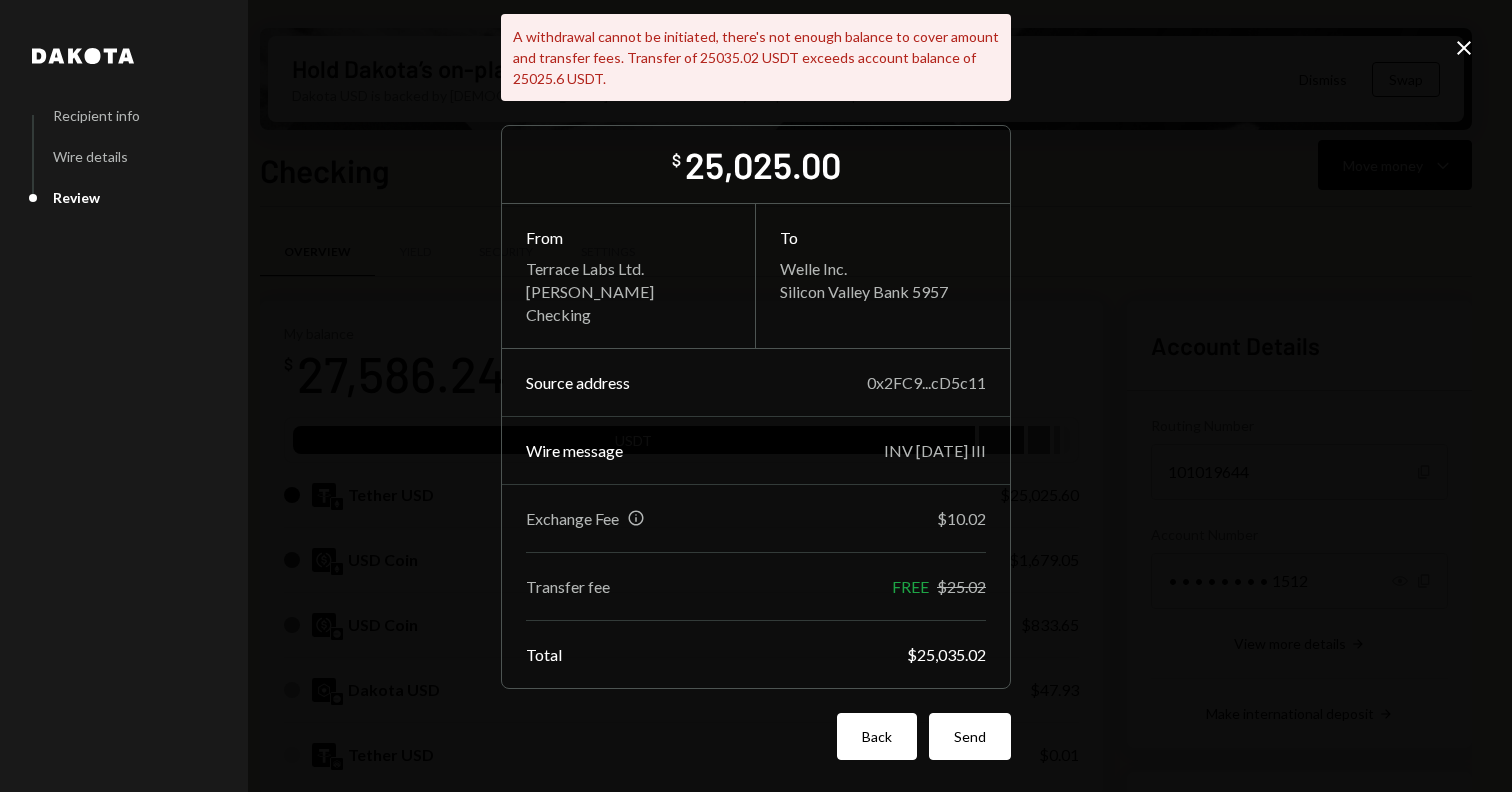 click on "Back" at bounding box center (877, 736) 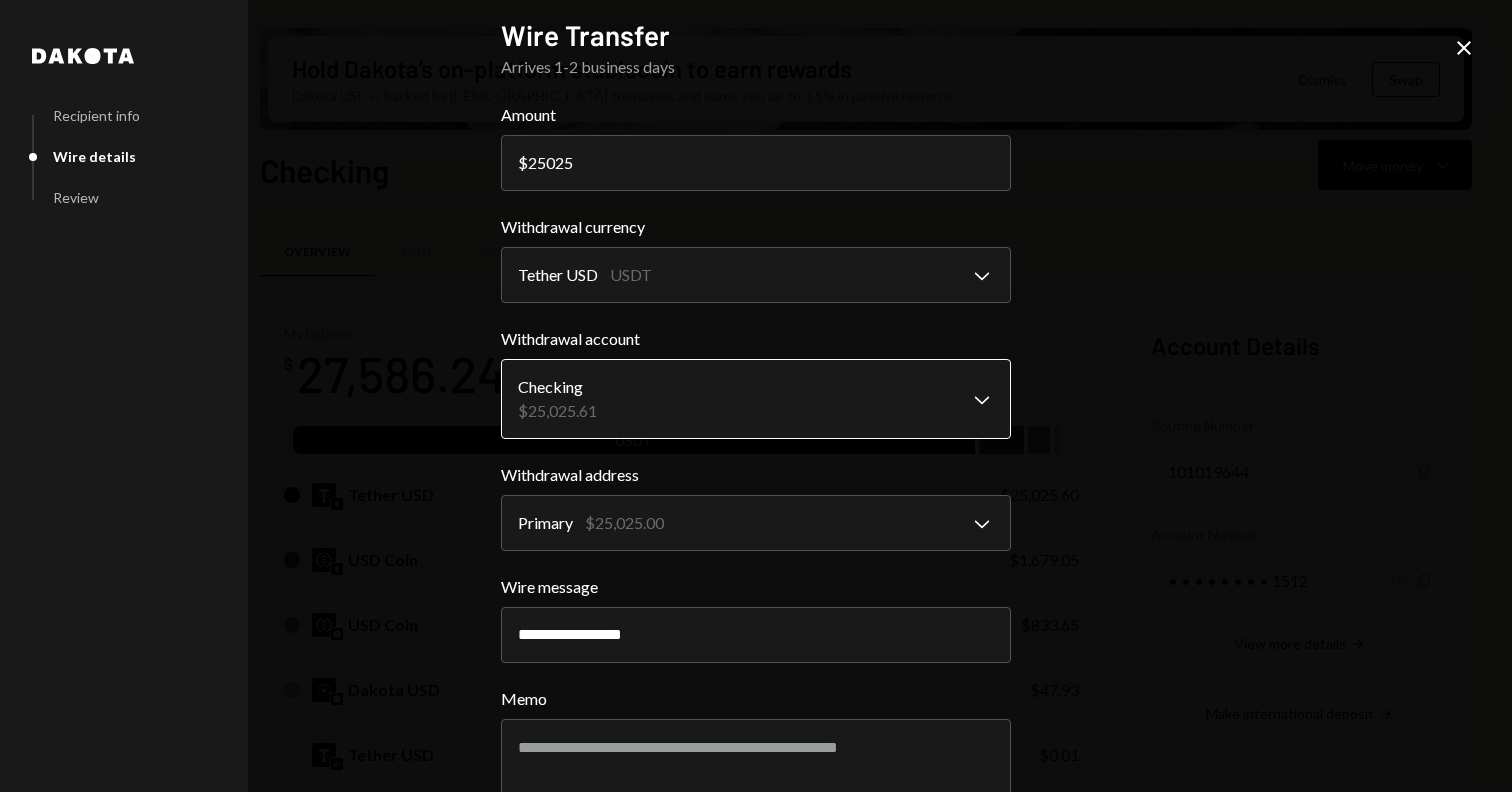 scroll, scrollTop: 0, scrollLeft: 0, axis: both 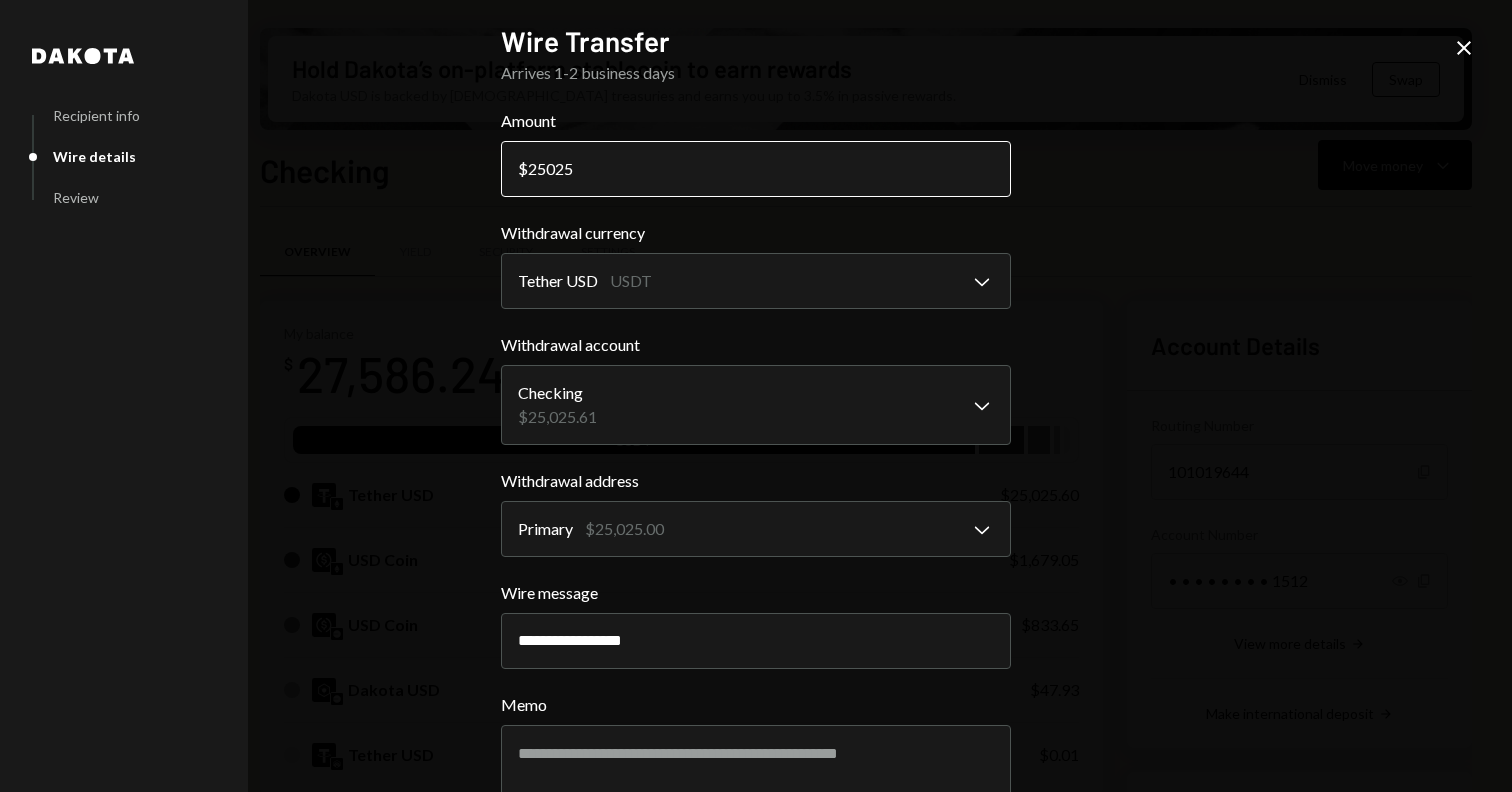 drag, startPoint x: 592, startPoint y: 181, endPoint x: 550, endPoint y: 173, distance: 42.755116 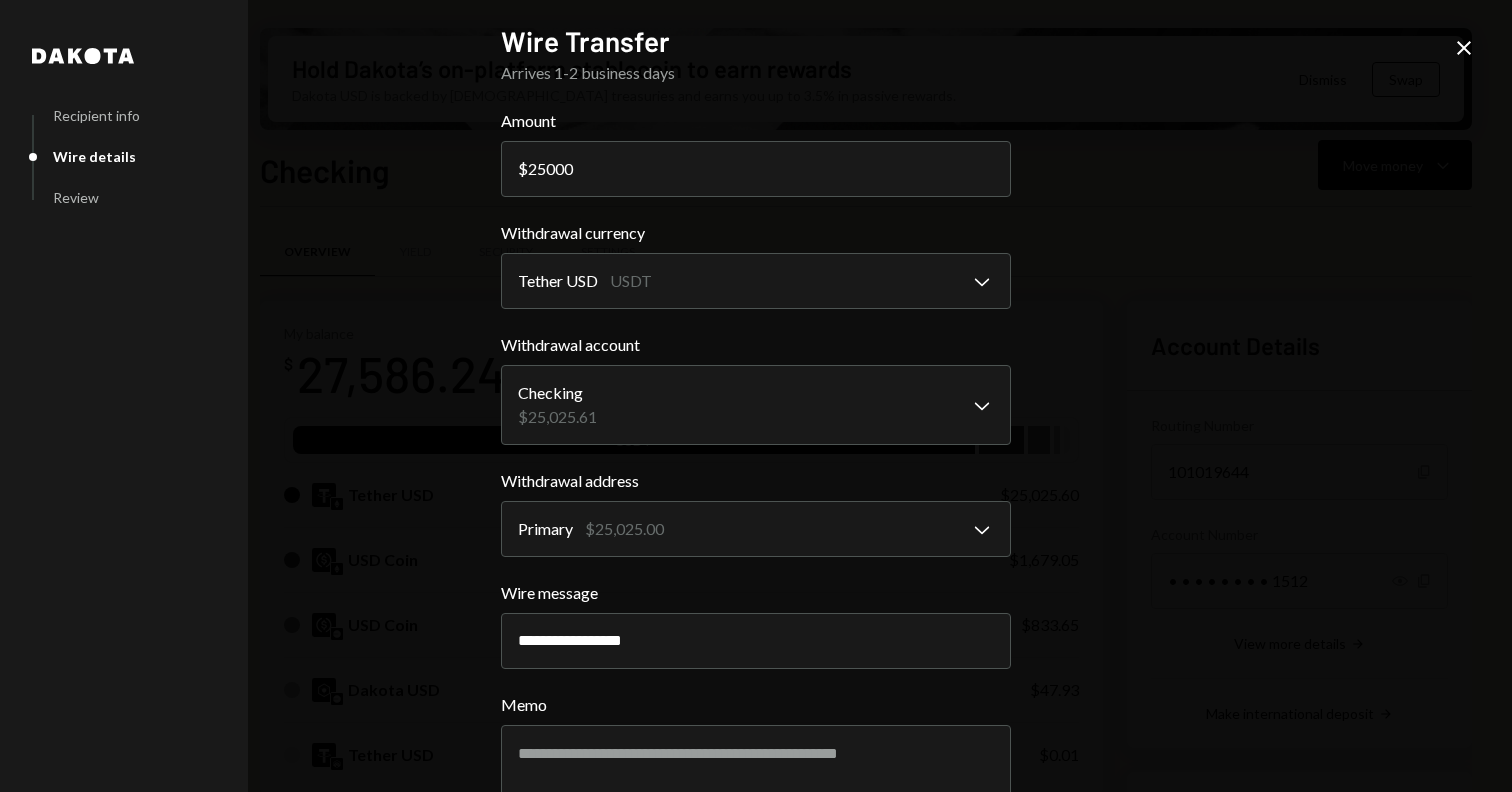 scroll, scrollTop: 115, scrollLeft: 0, axis: vertical 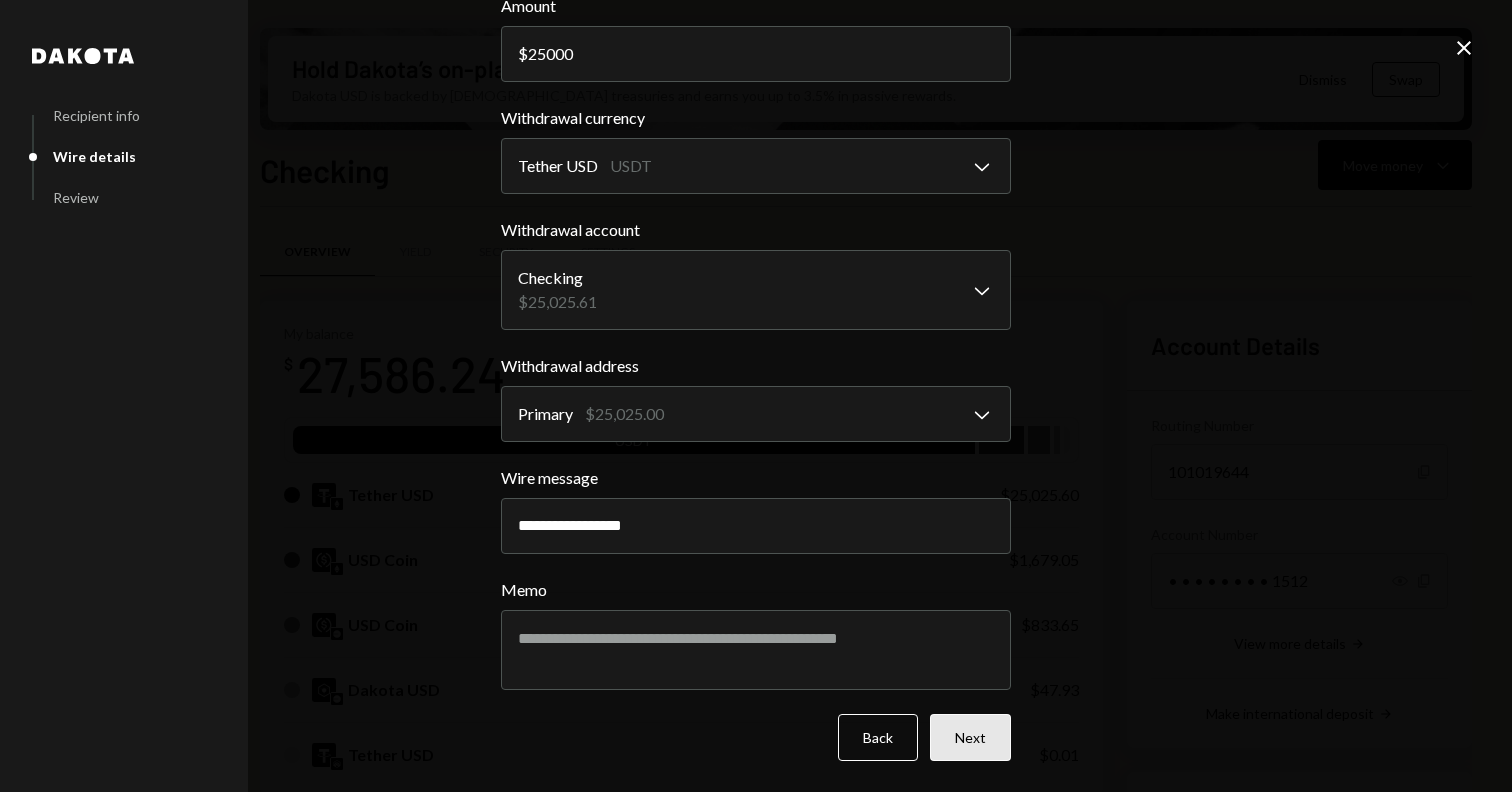 type on "25000" 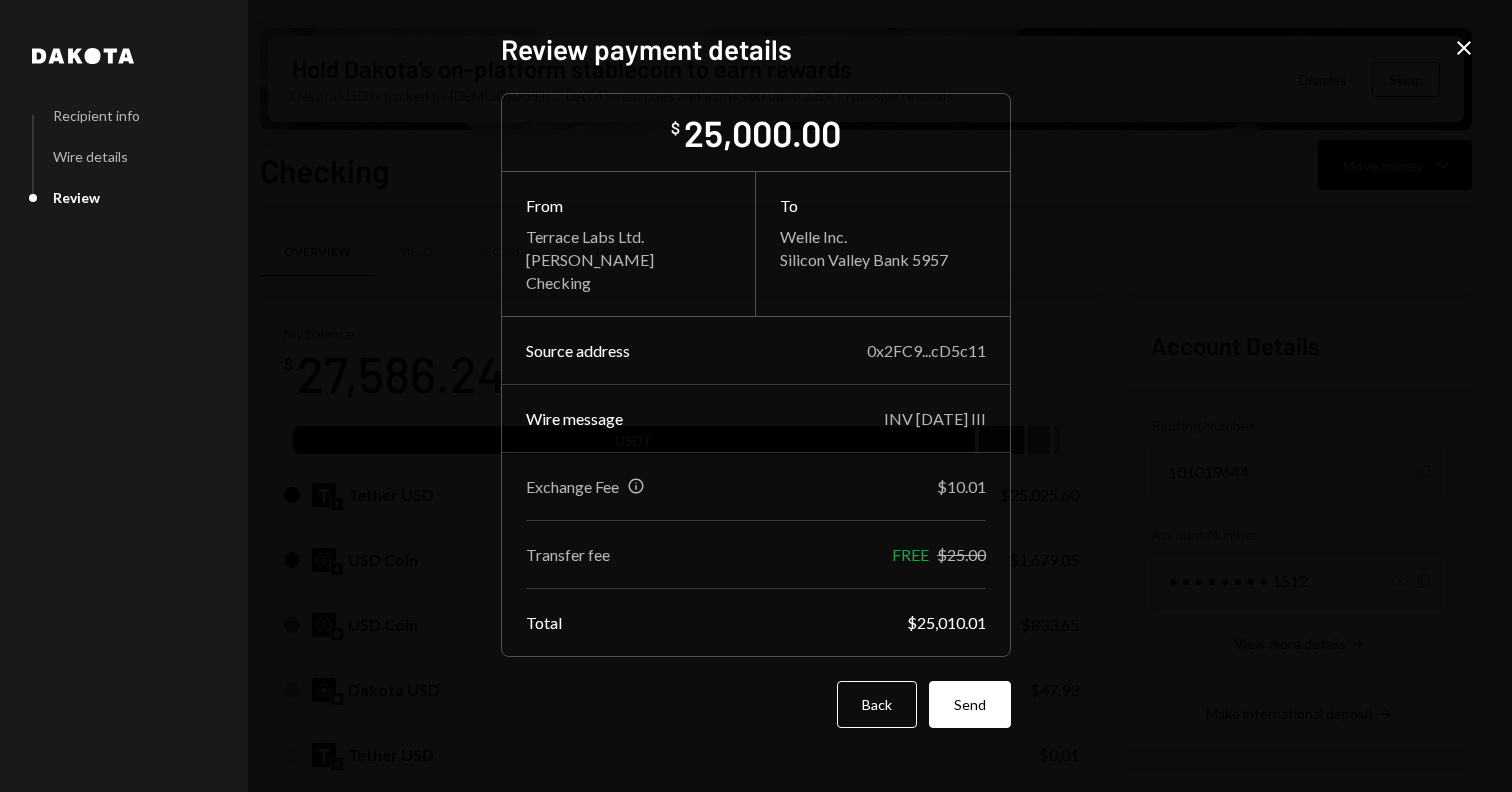 scroll, scrollTop: 0, scrollLeft: 0, axis: both 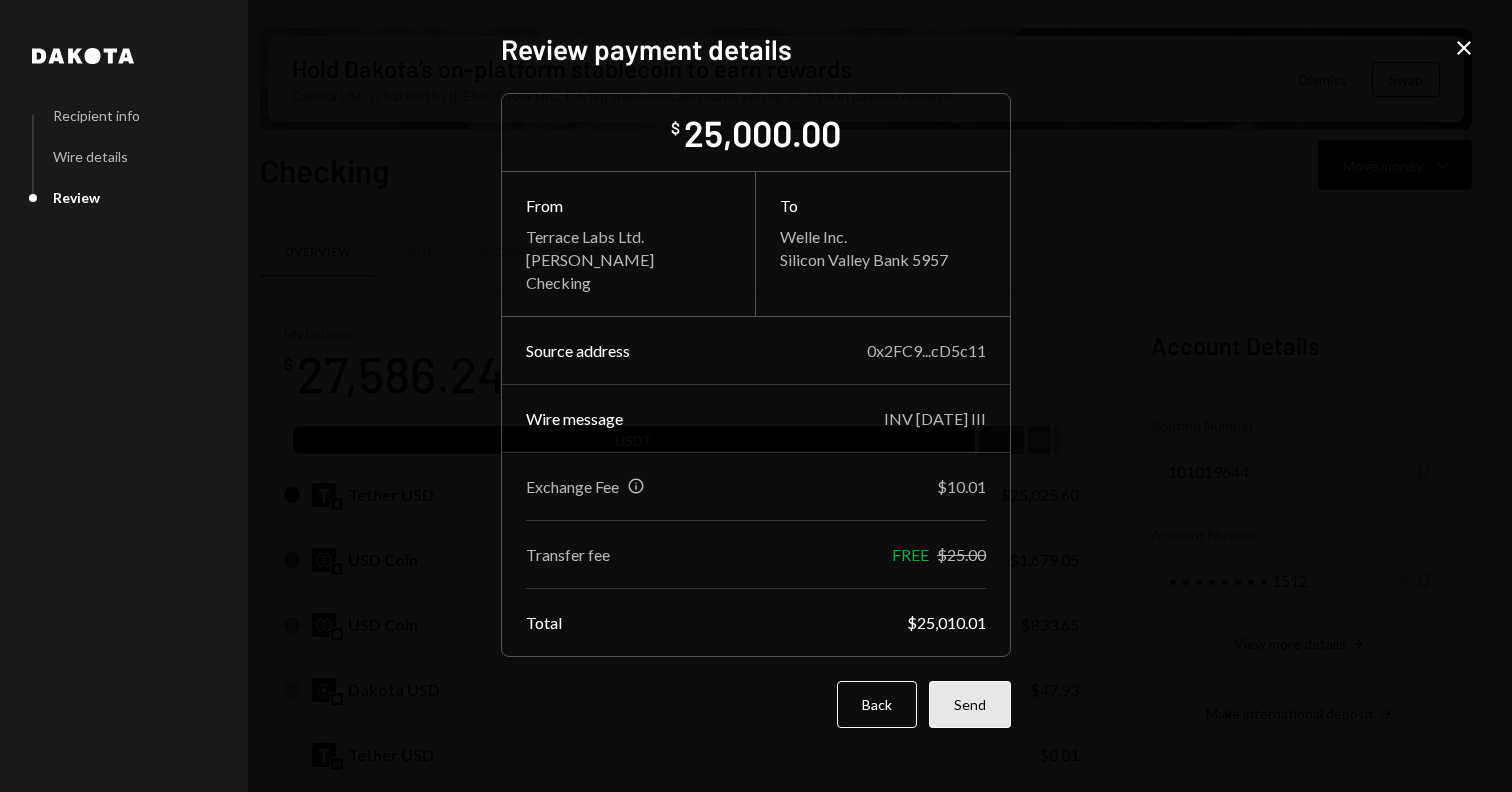 click on "Send" at bounding box center (970, 704) 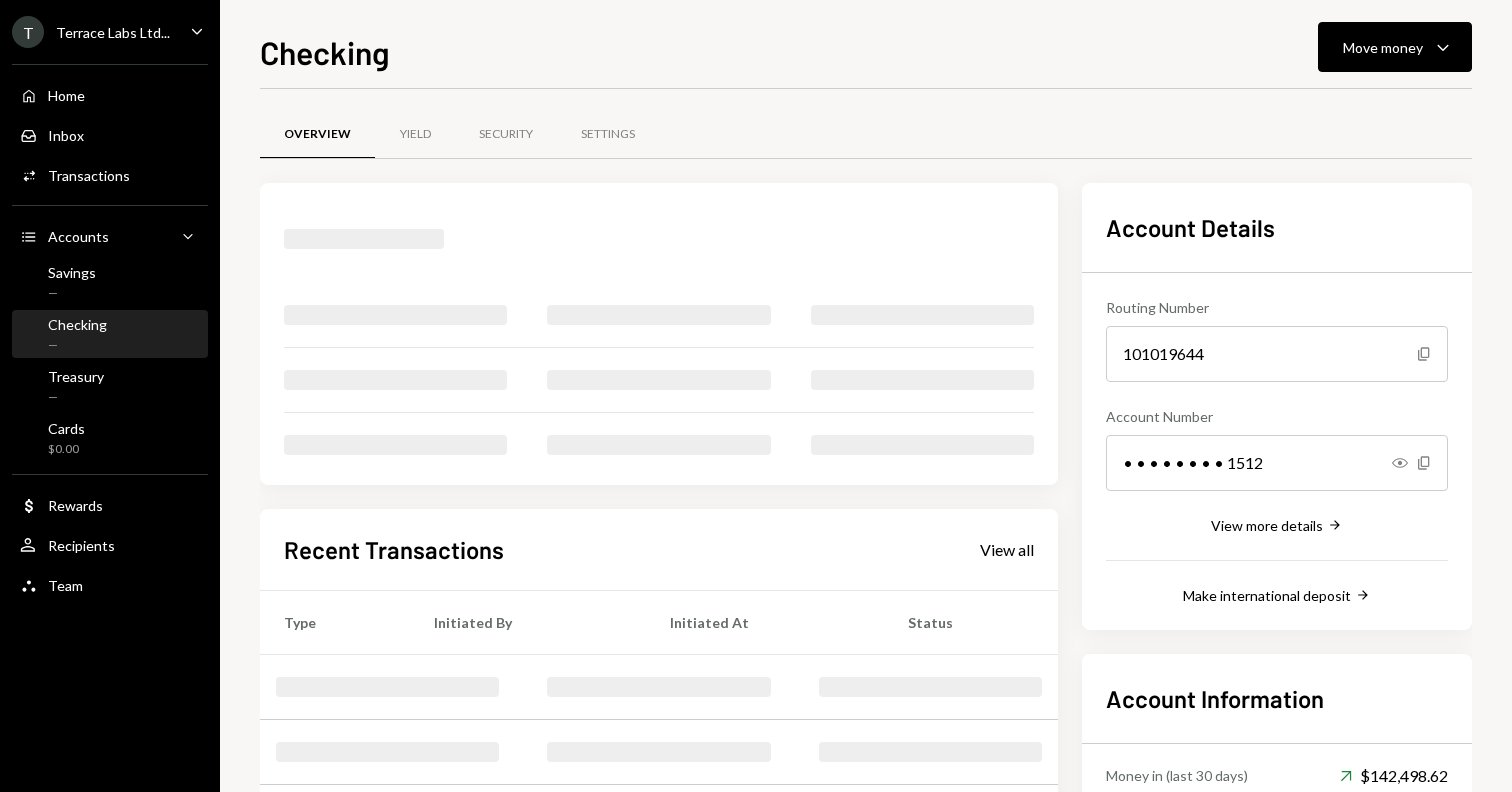 scroll, scrollTop: 0, scrollLeft: 0, axis: both 